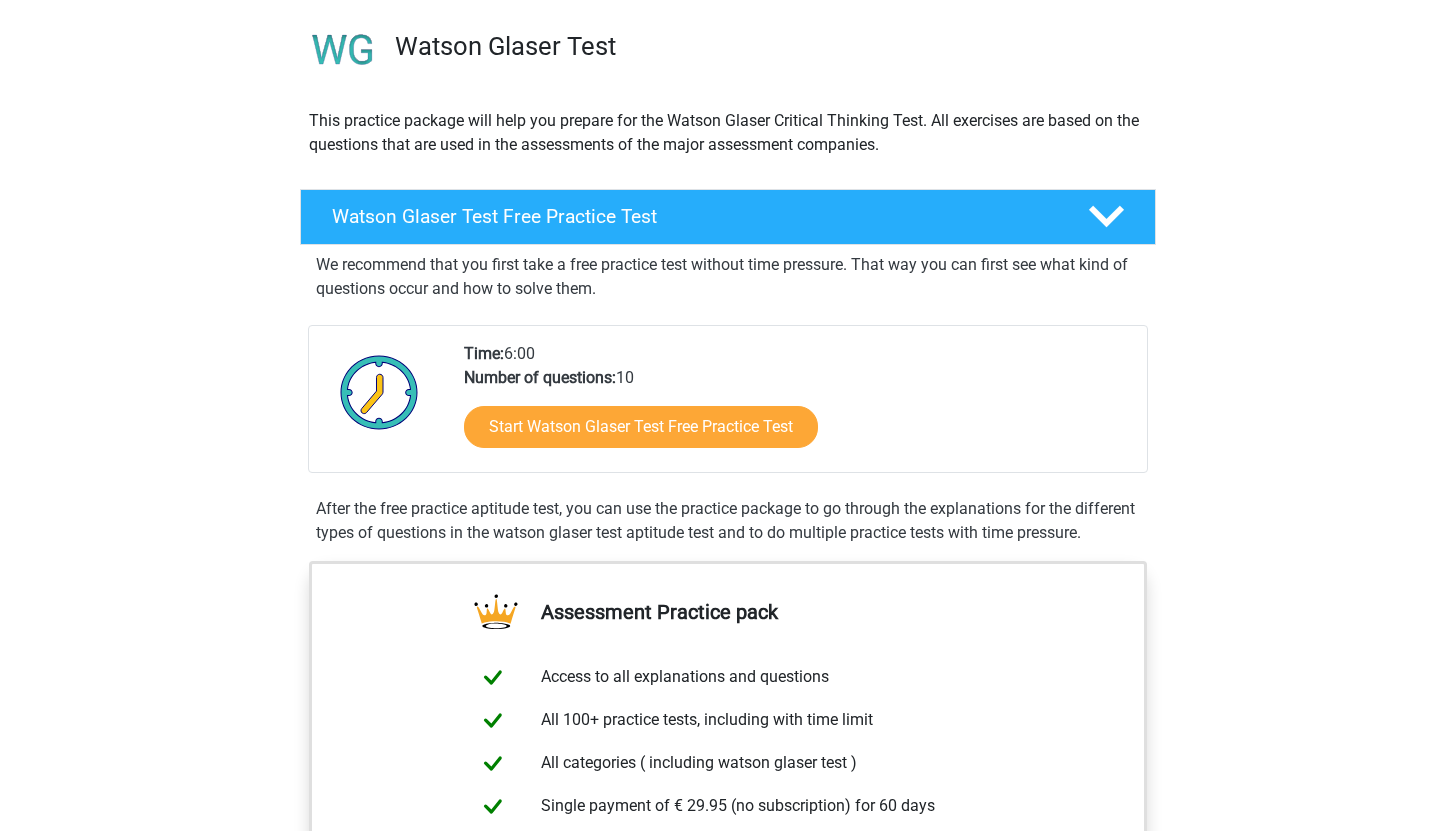 scroll, scrollTop: 139, scrollLeft: 0, axis: vertical 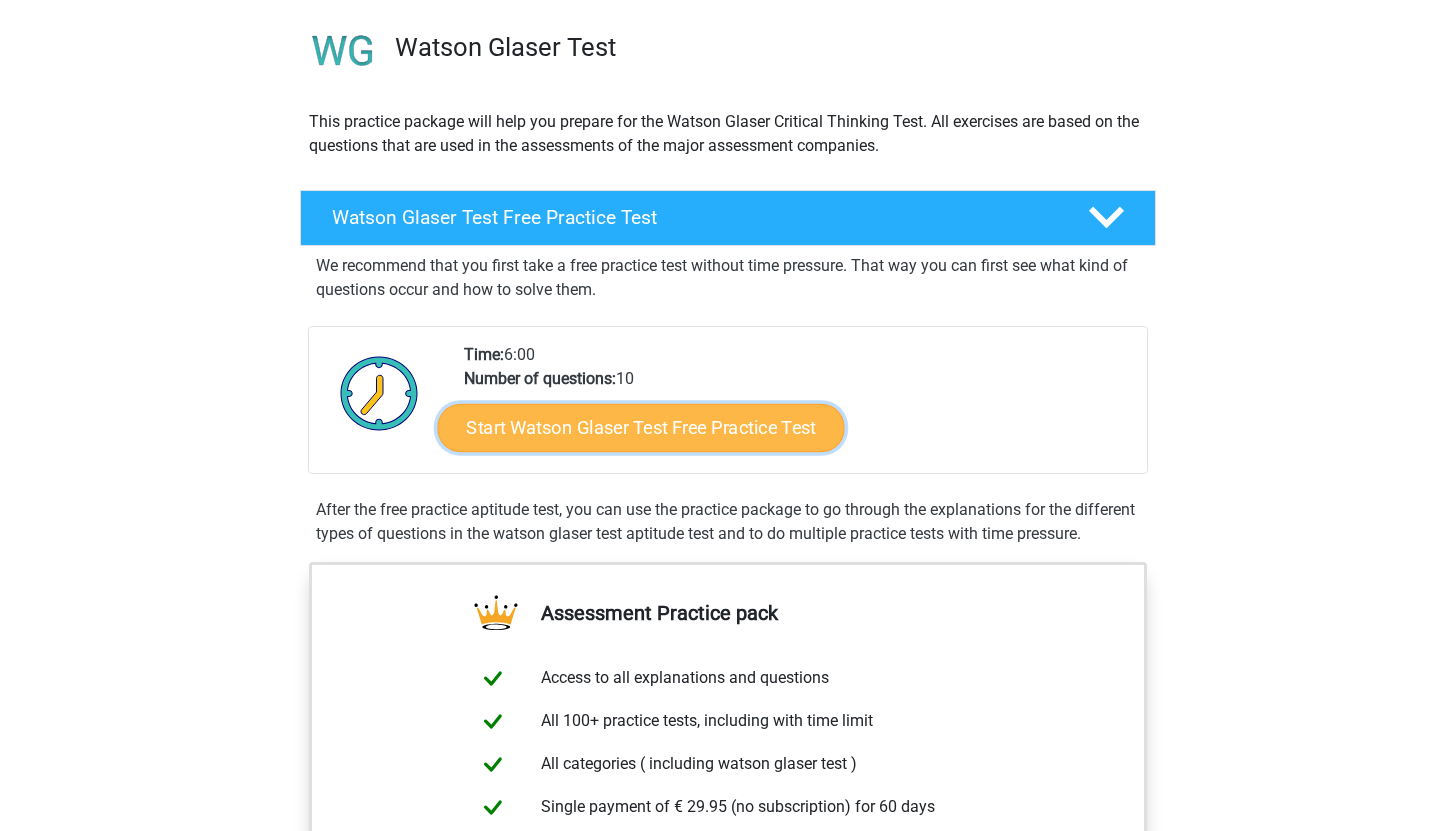 click on "Start Watson Glaser Test
Free Practice Test" at bounding box center [640, 428] 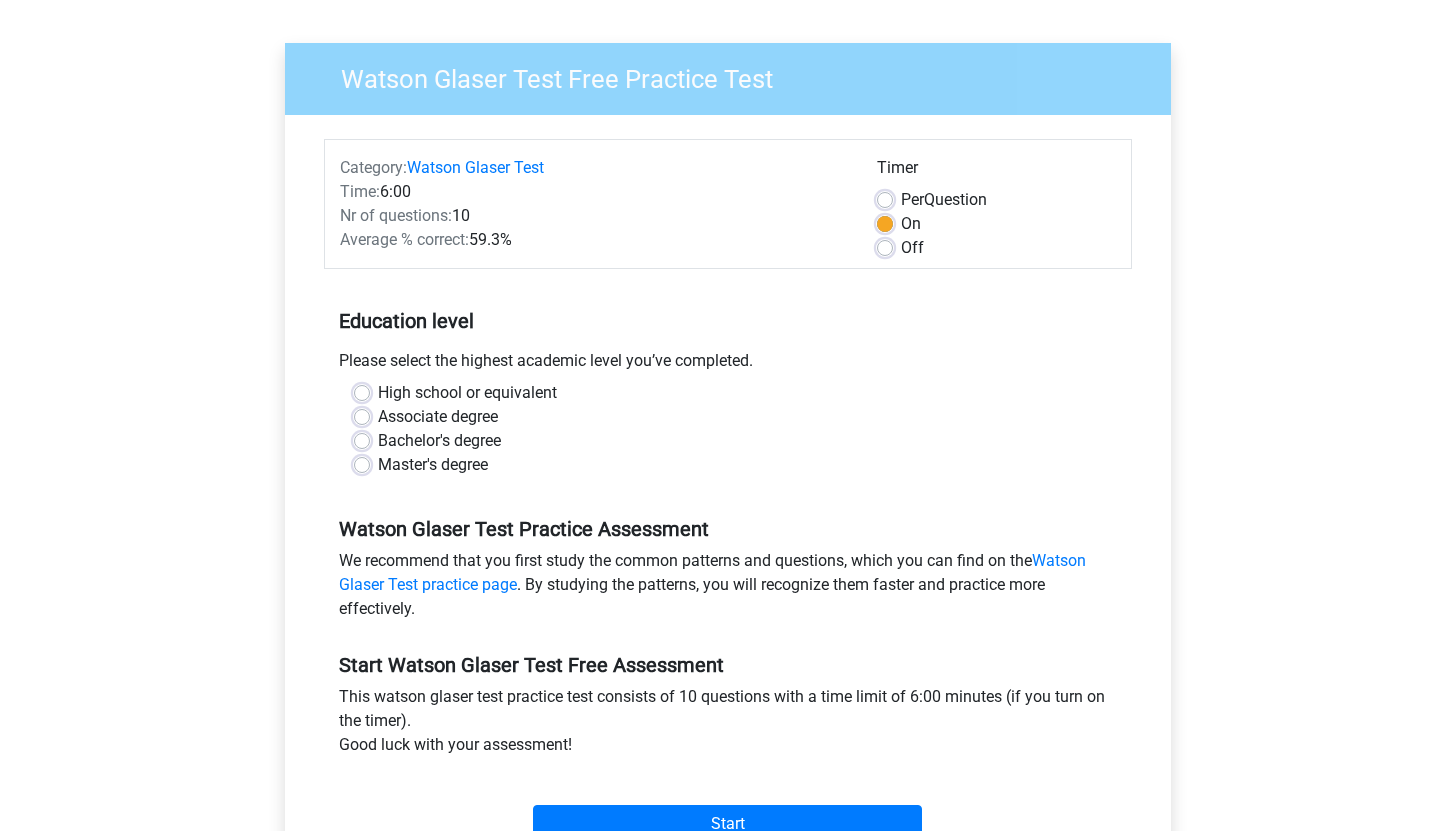 scroll, scrollTop: 126, scrollLeft: 0, axis: vertical 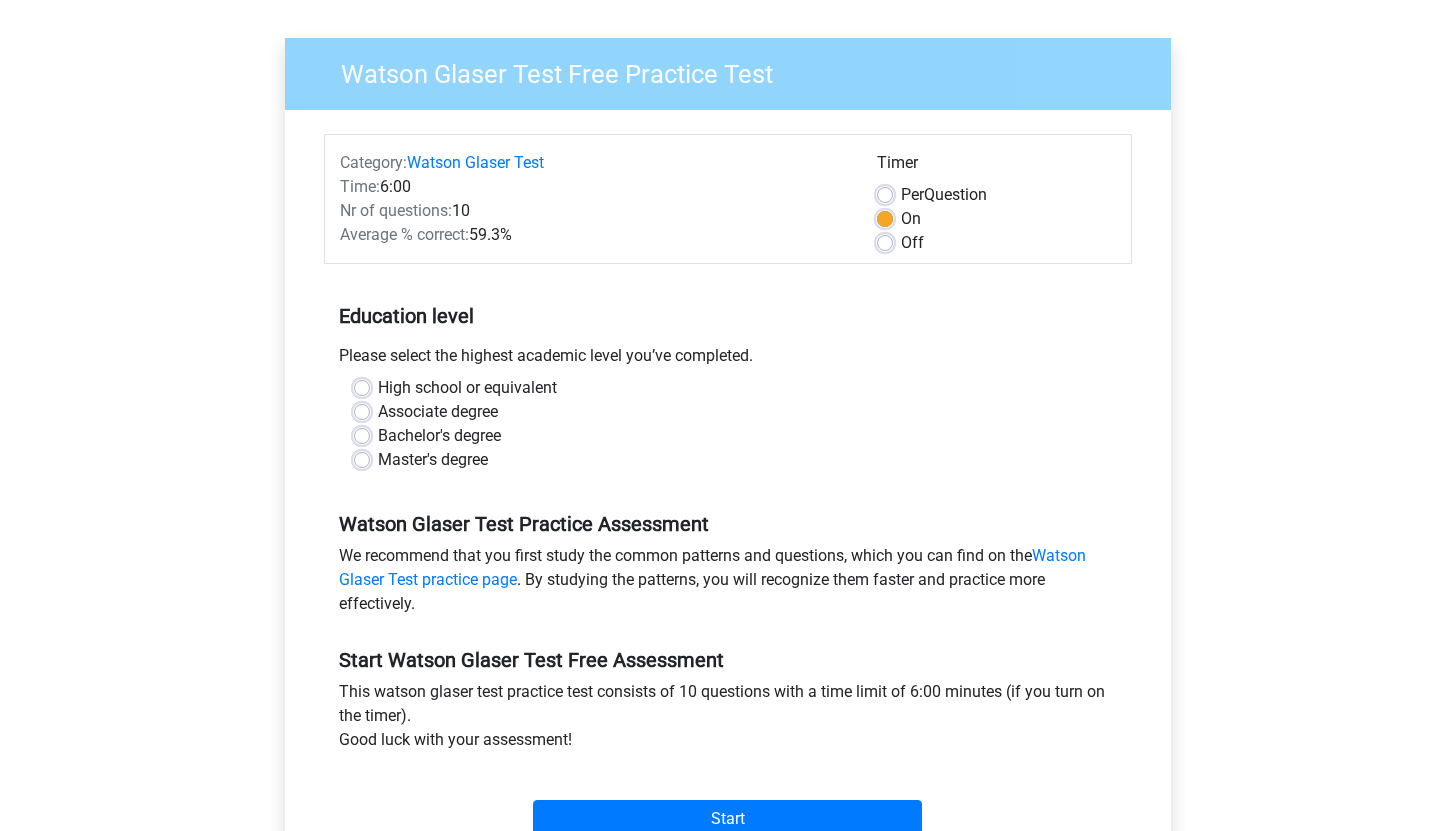 click on "Per  Question" at bounding box center [944, 195] 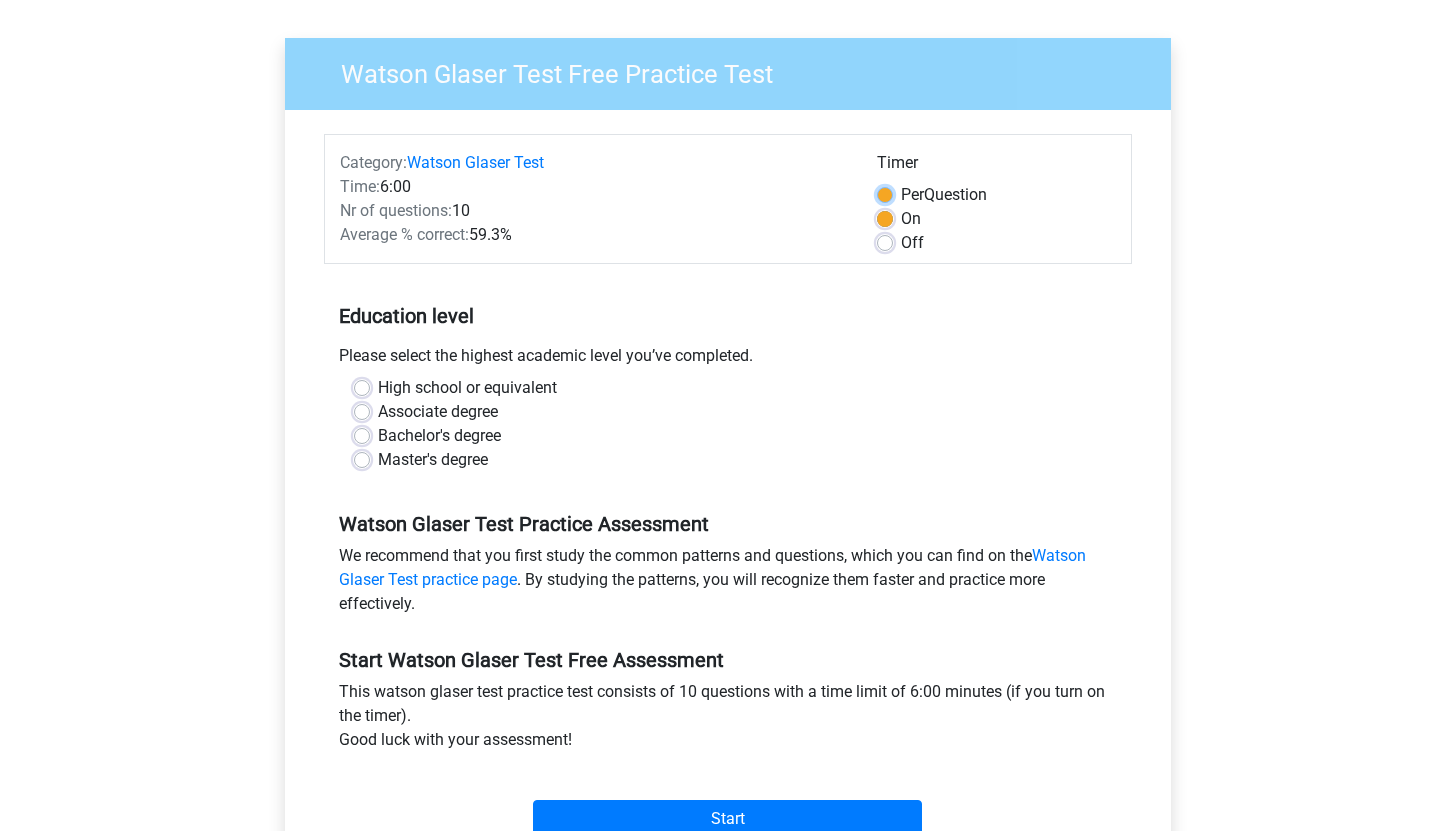 click on "Per  Question" at bounding box center (885, 193) 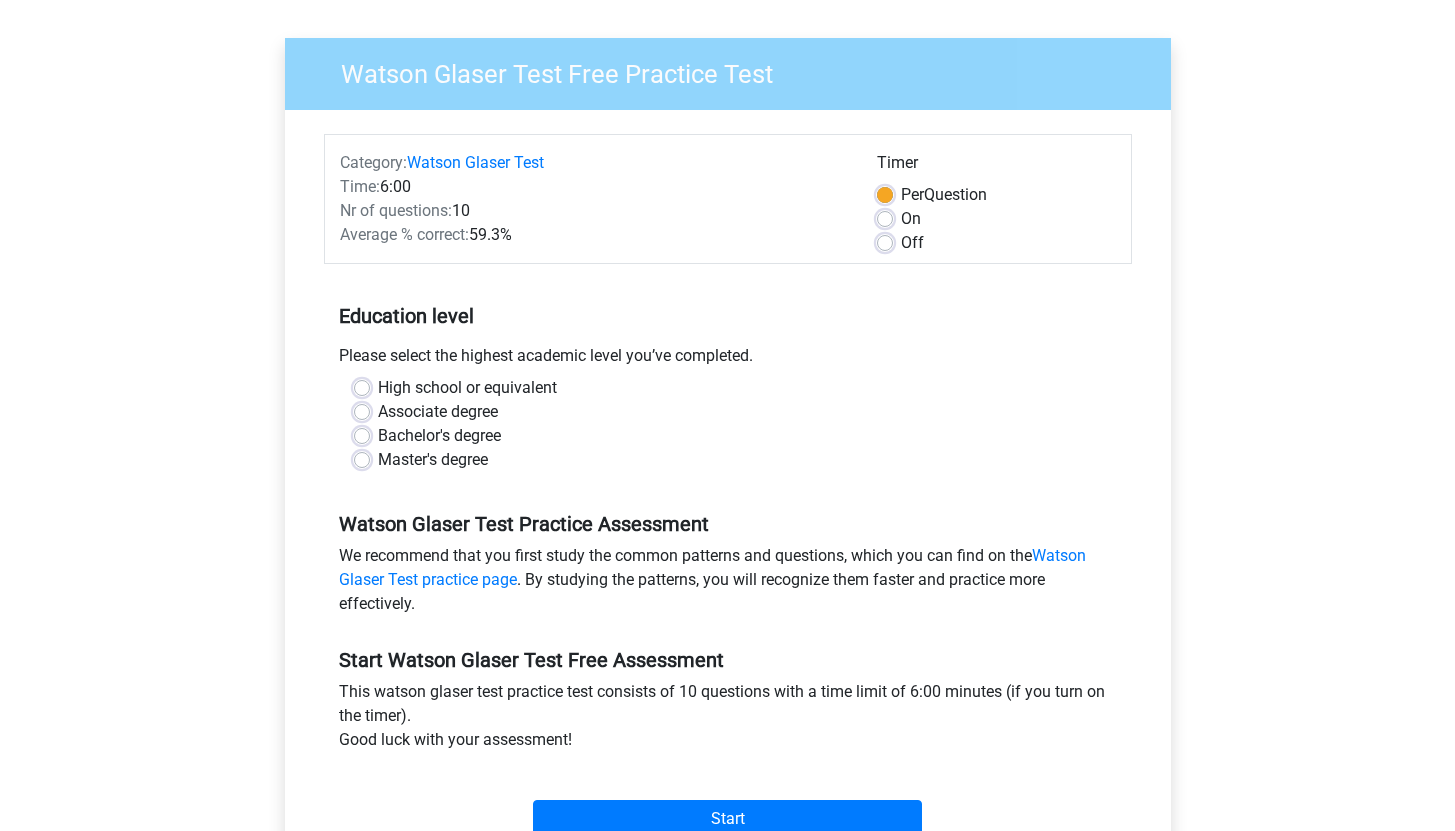 click on "On" at bounding box center [911, 219] 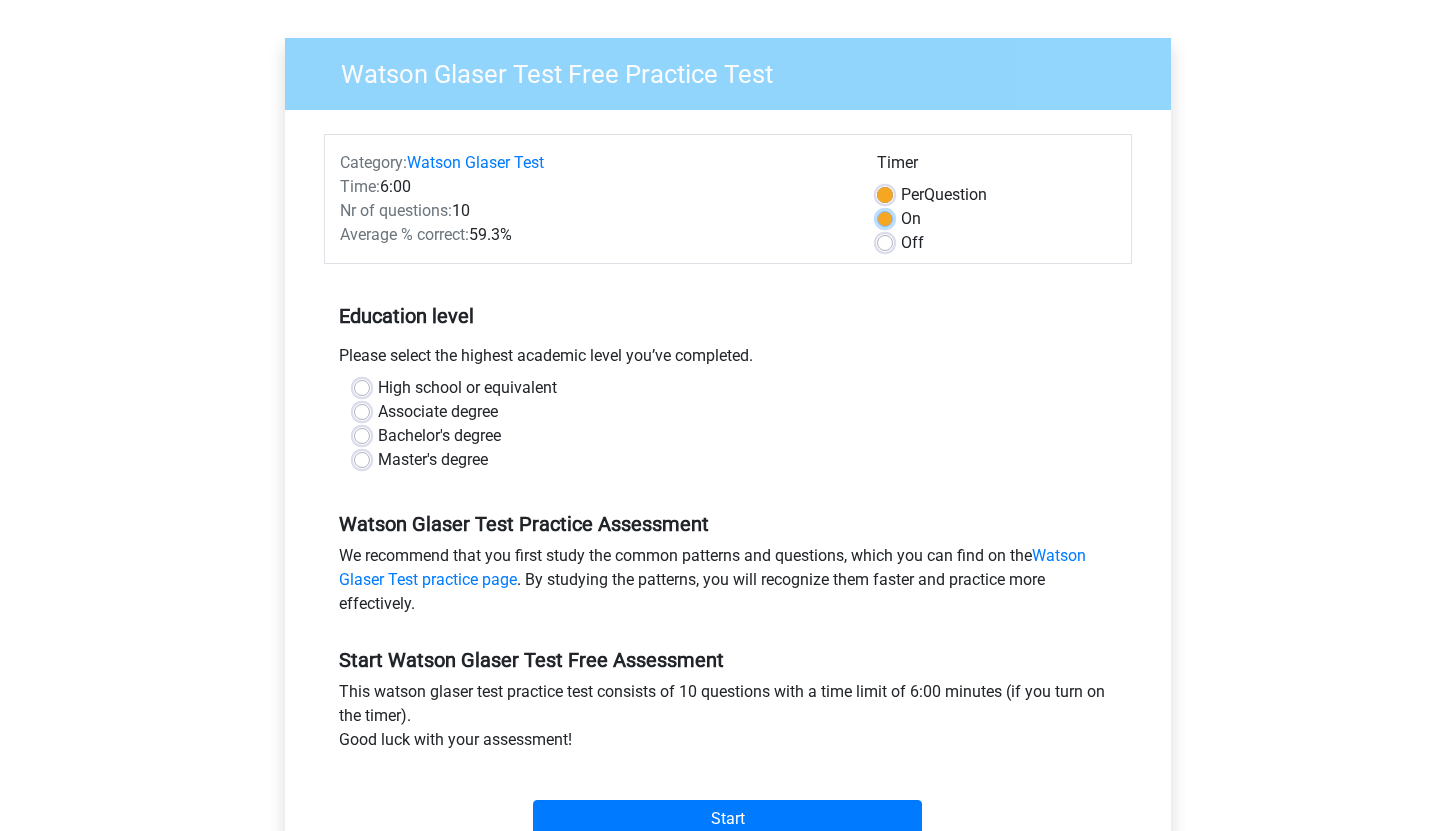 click on "On" at bounding box center [885, 217] 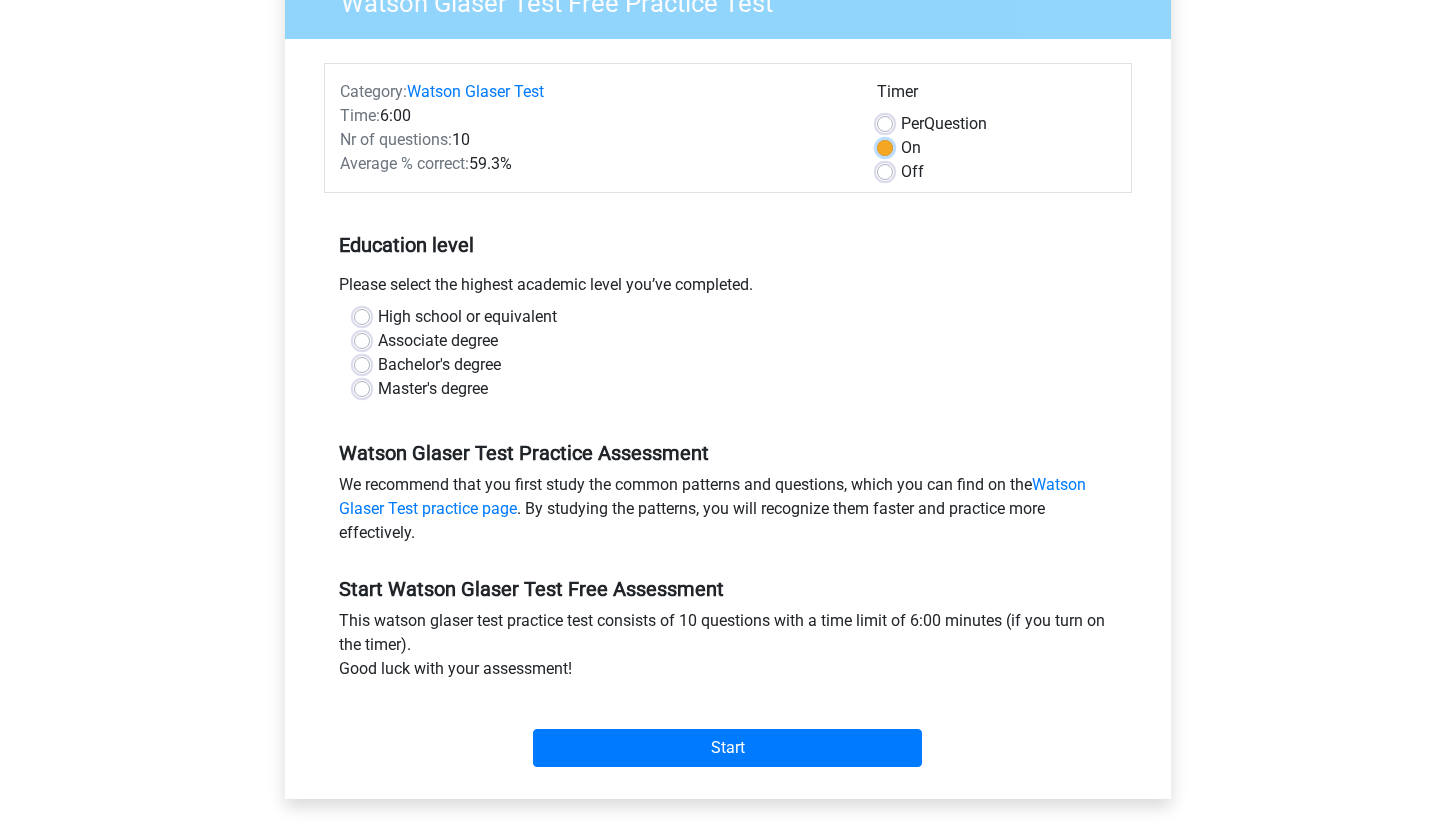 scroll, scrollTop: 198, scrollLeft: 0, axis: vertical 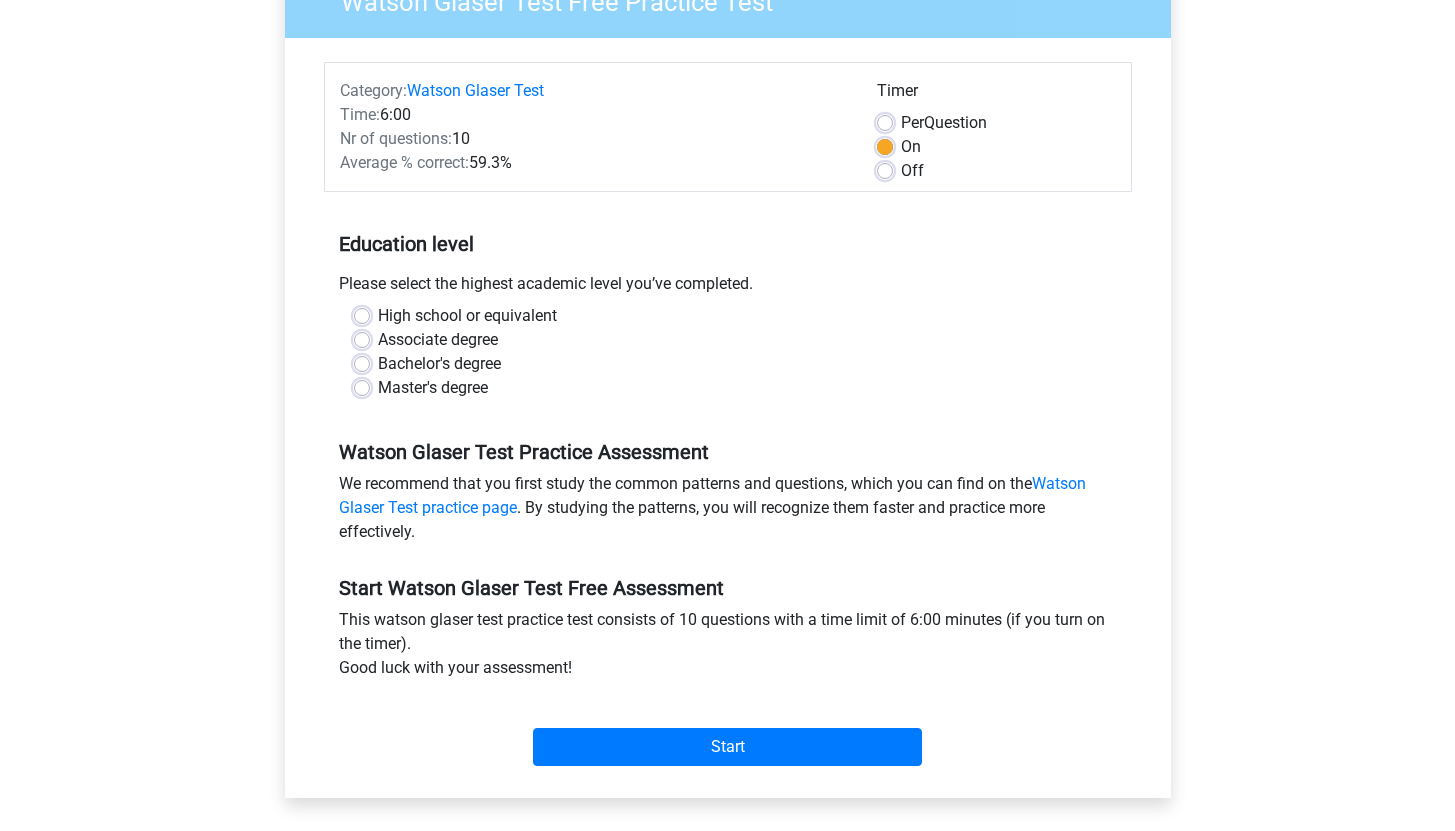 click on "High school or equivalent" at bounding box center (467, 316) 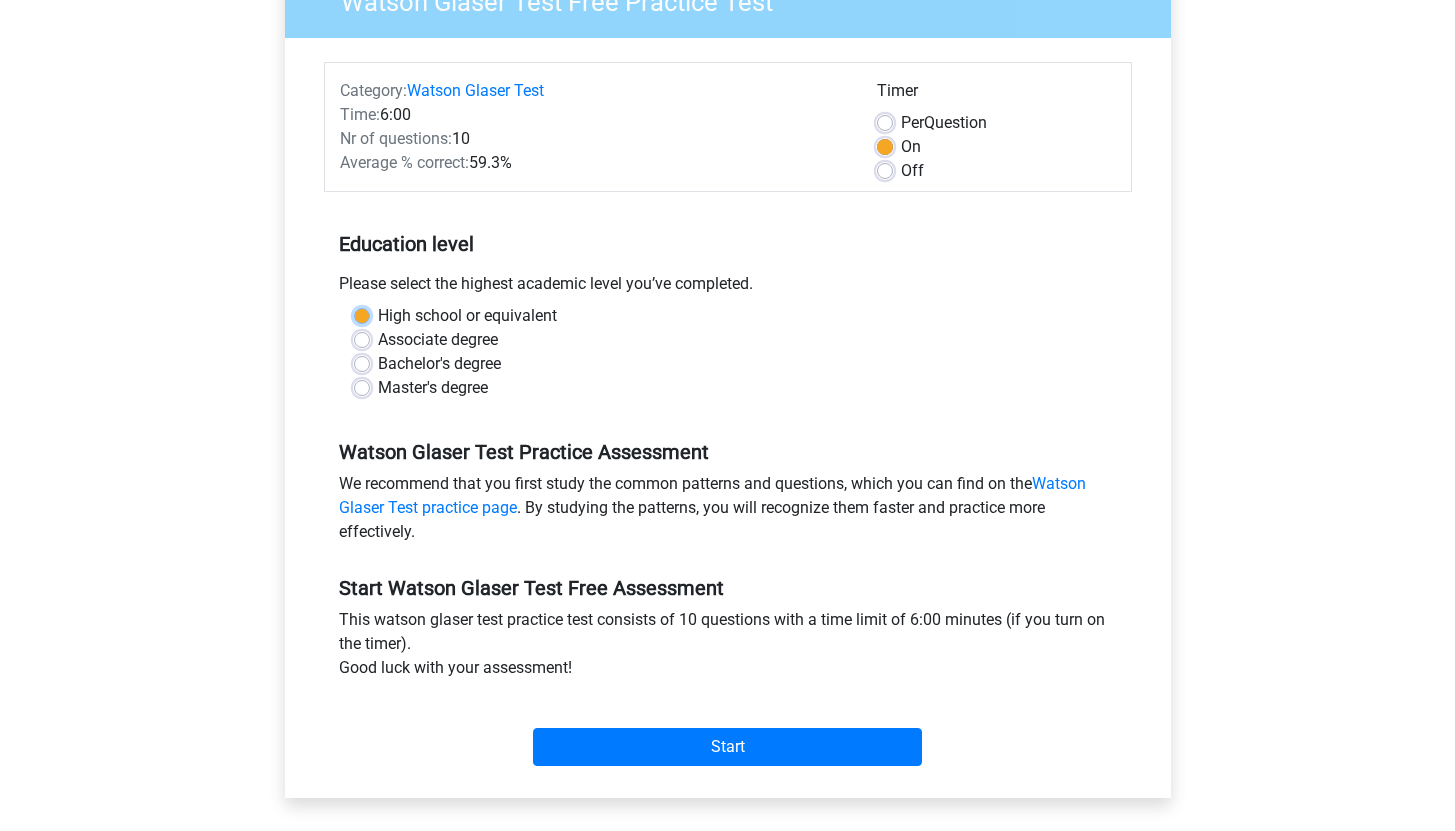 click on "High school or equivalent" at bounding box center [362, 314] 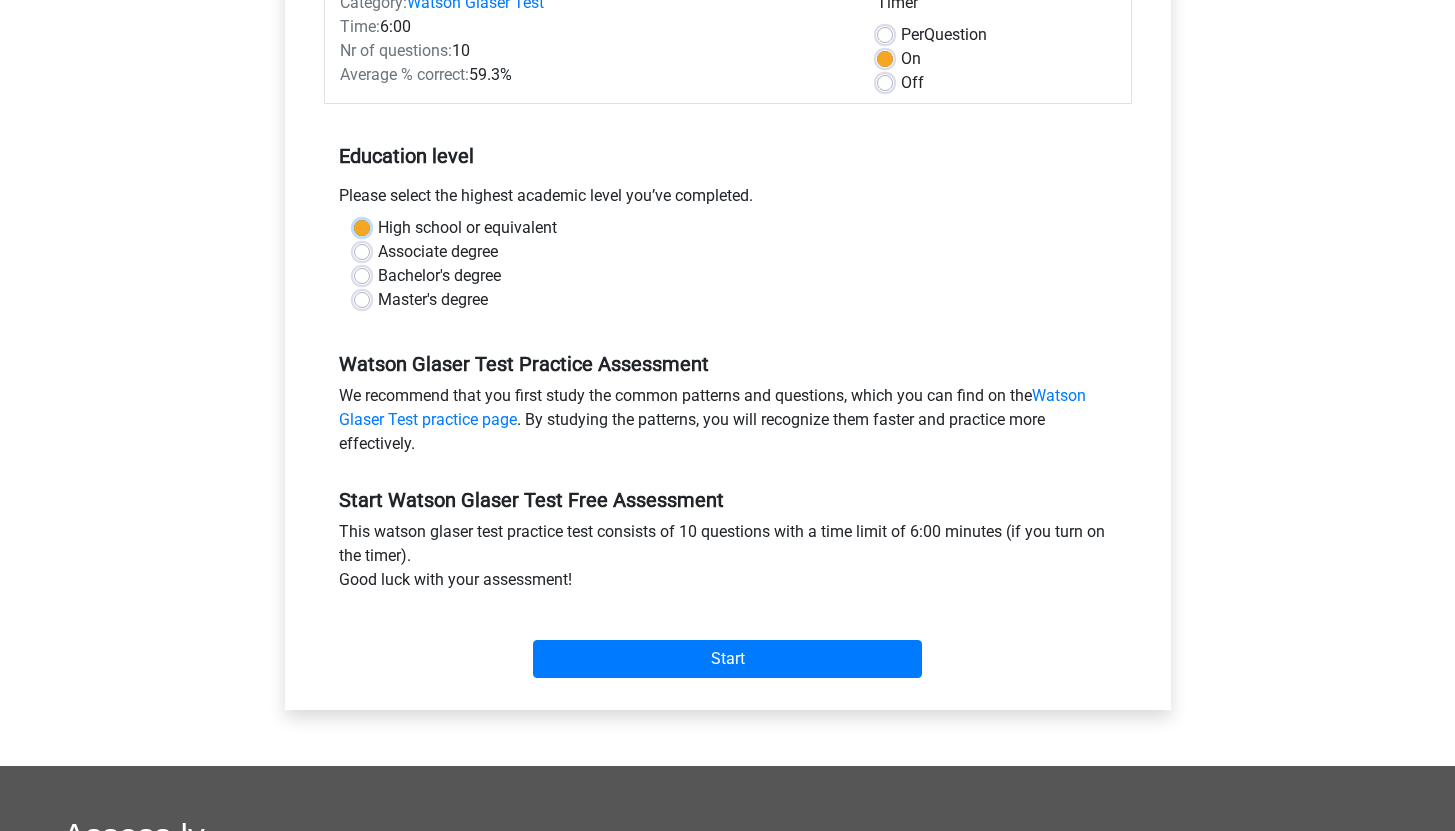 scroll, scrollTop: 287, scrollLeft: 0, axis: vertical 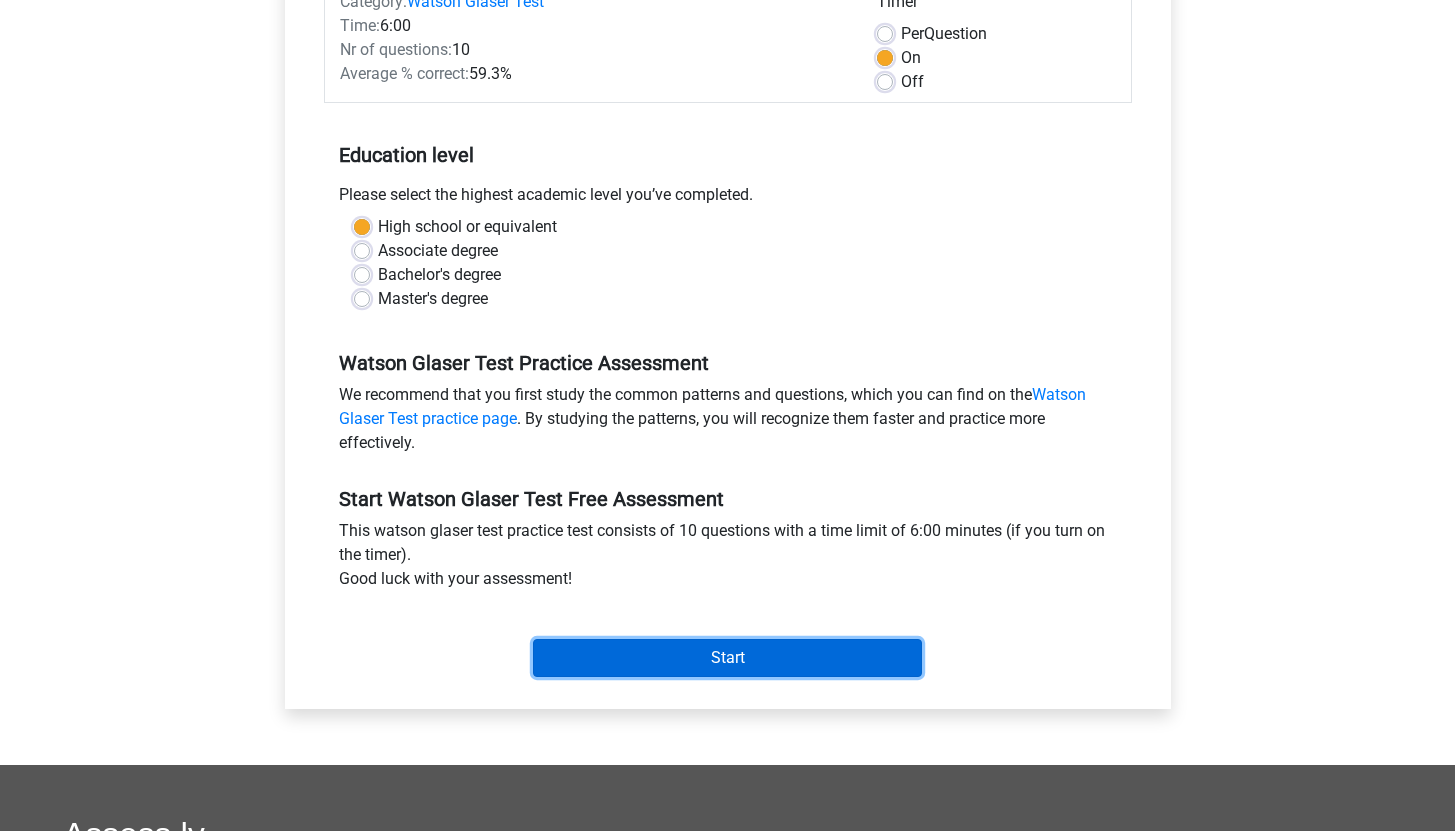 click on "Start" at bounding box center (727, 658) 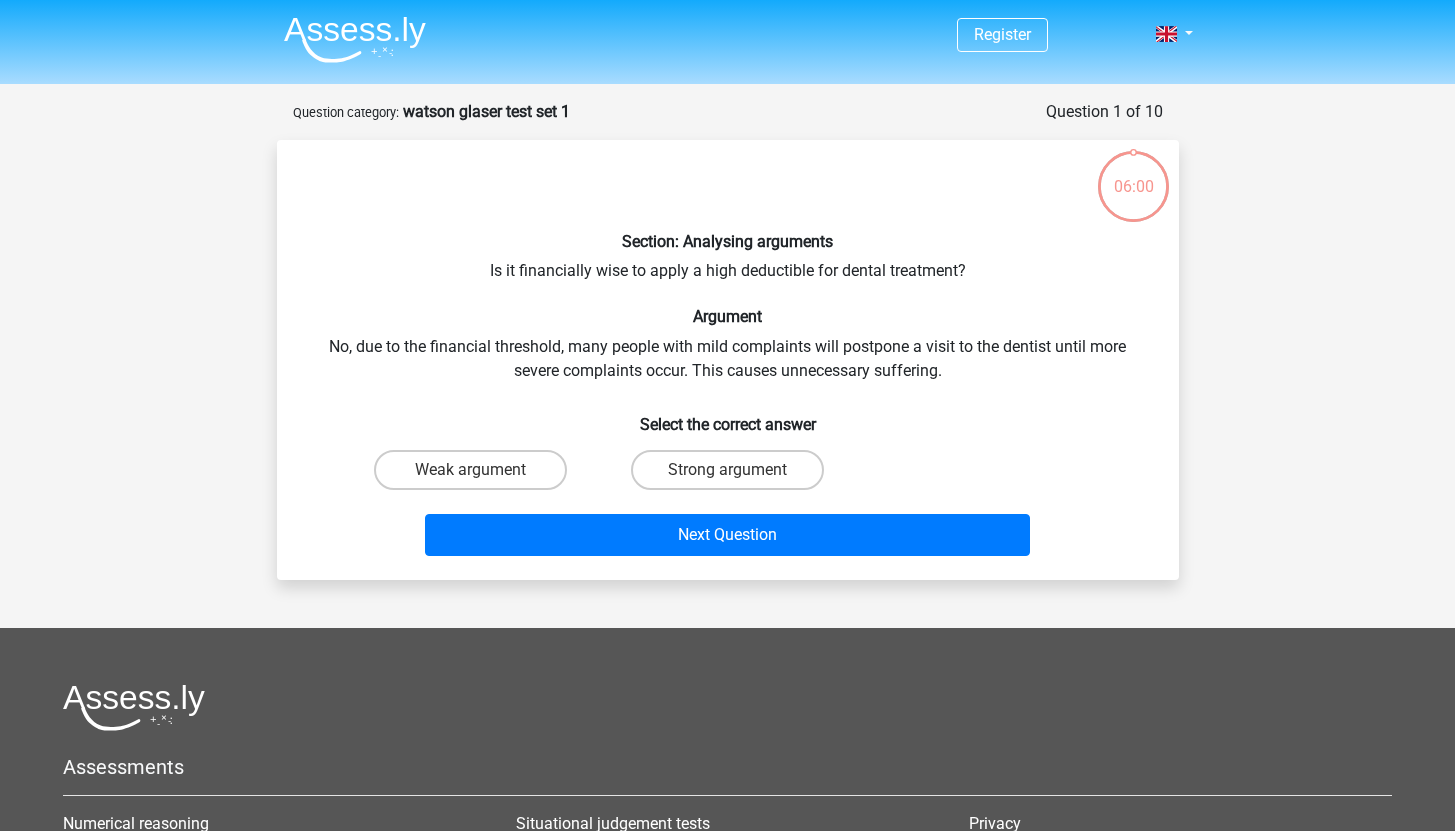 scroll, scrollTop: 0, scrollLeft: 0, axis: both 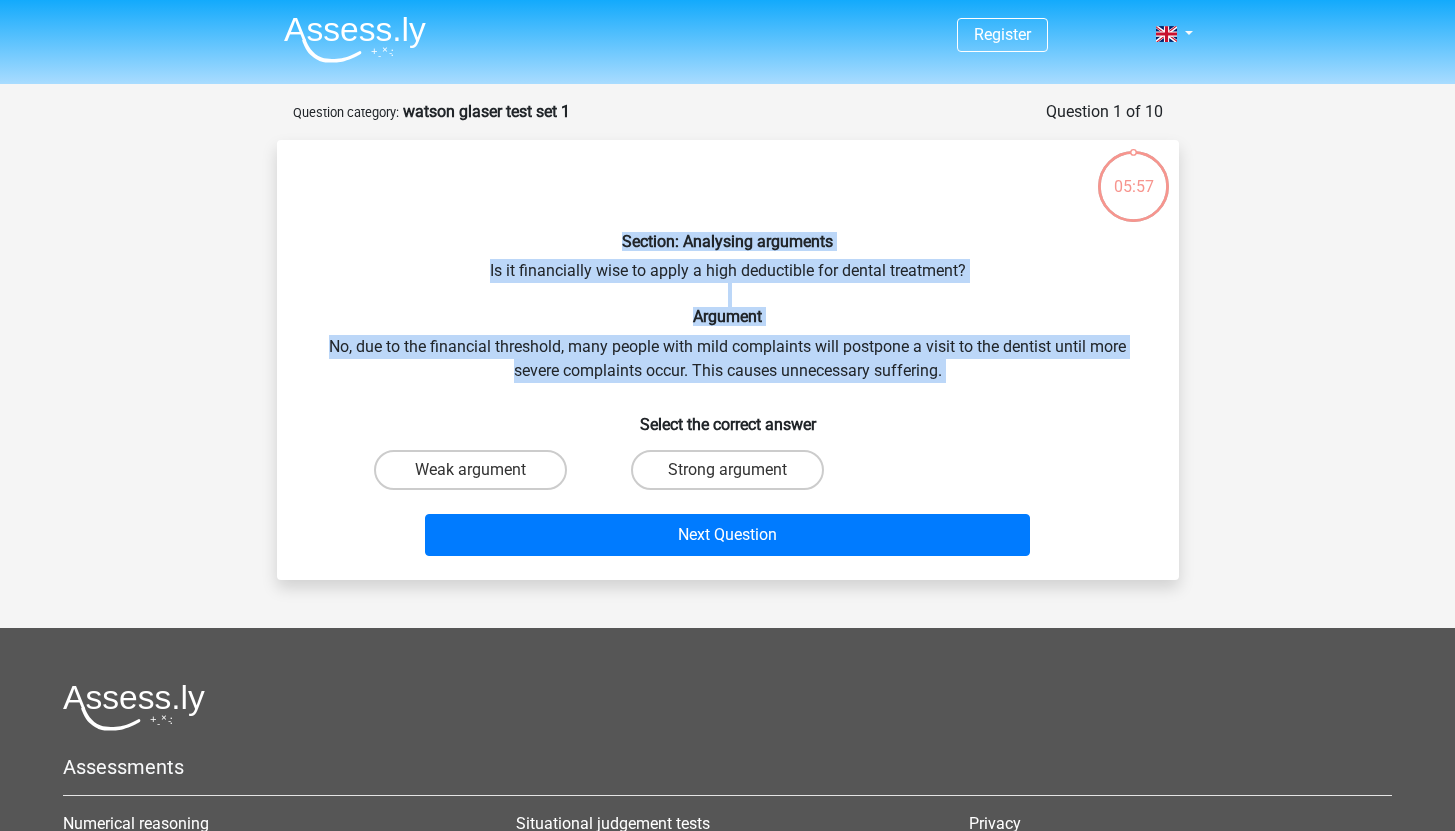 drag, startPoint x: 497, startPoint y: 226, endPoint x: 1032, endPoint y: 385, distance: 558.1272 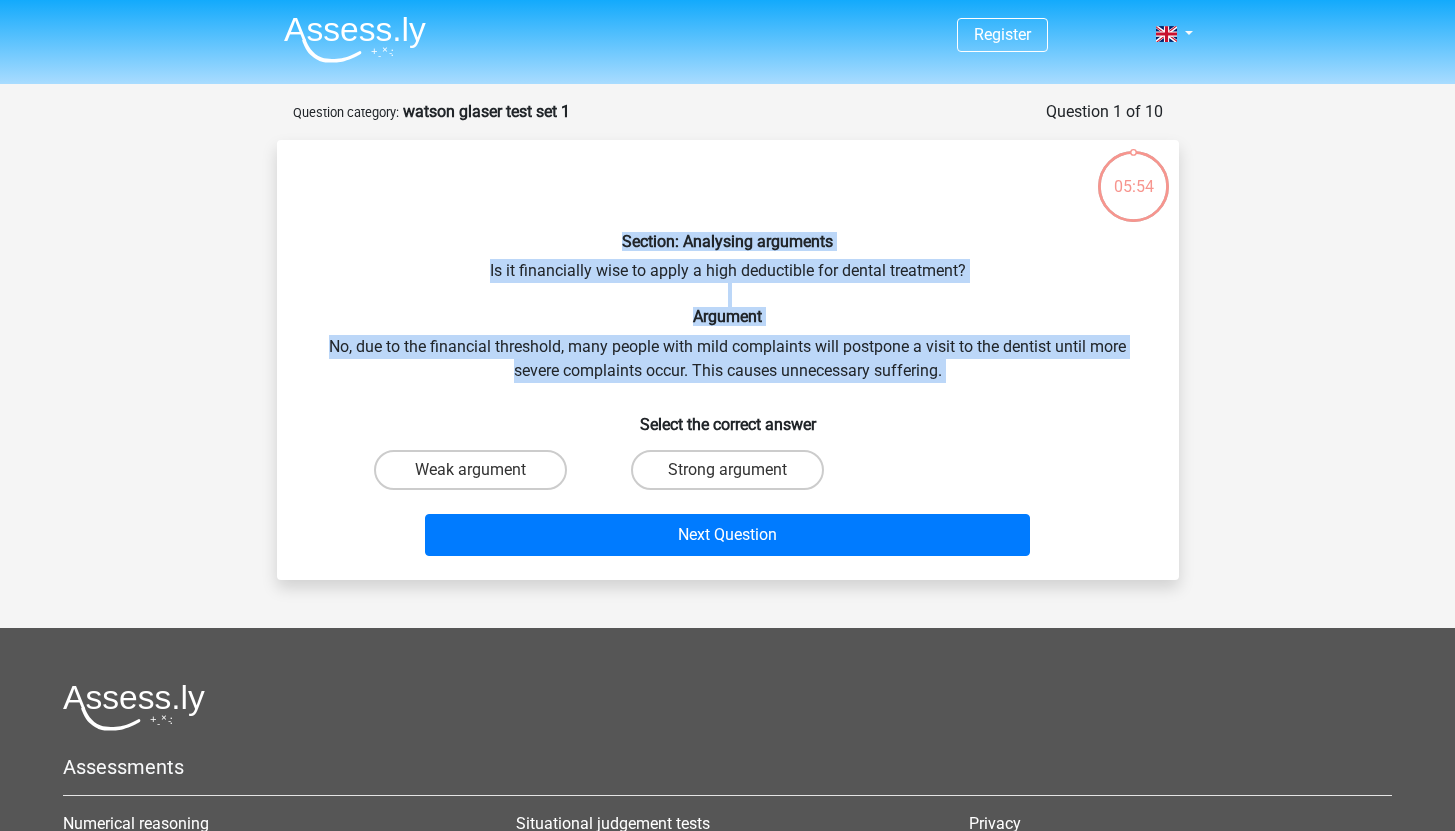 copy on "Section: Analysing arguments Is it financially wise to apply a high deductible for dental treatment? Argument No, due to the financial threshold, many people with mild complaints will postpone a visit to the dentist until more severe complaints occur. This causes unnecessary suffering." 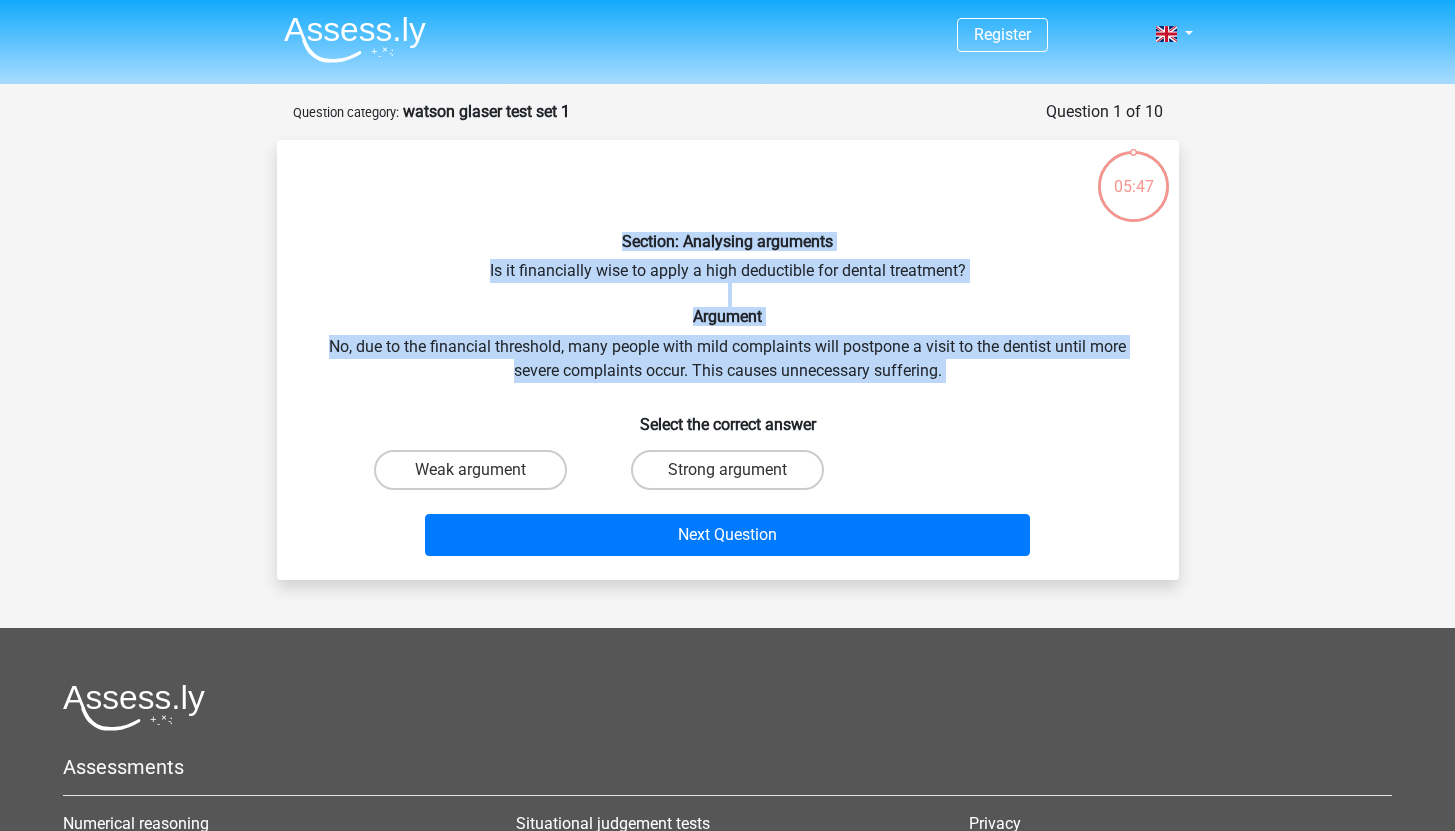 click on "Select the correct answer" at bounding box center [728, 416] 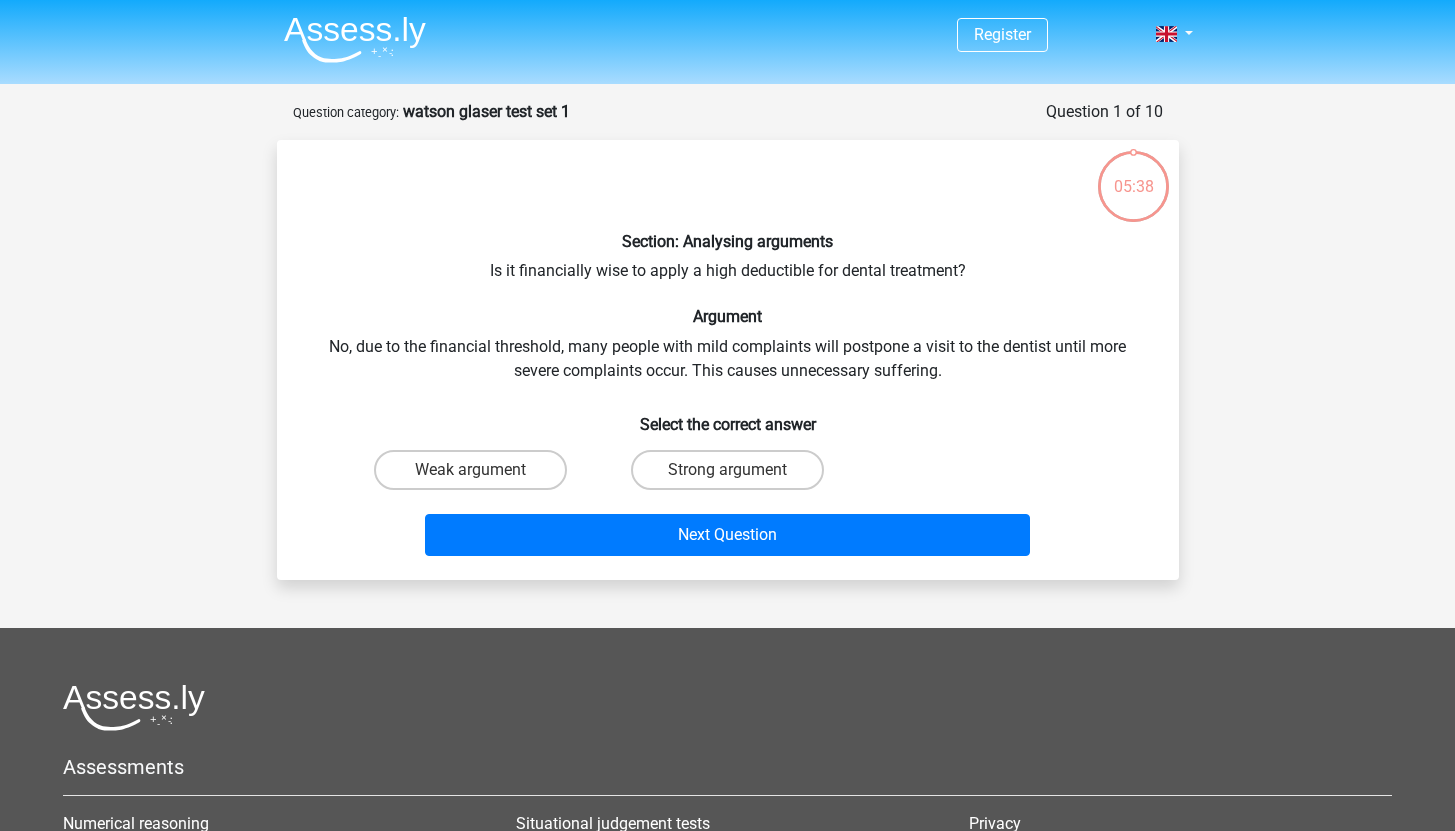 click on "Select the correct answer" at bounding box center [728, 416] 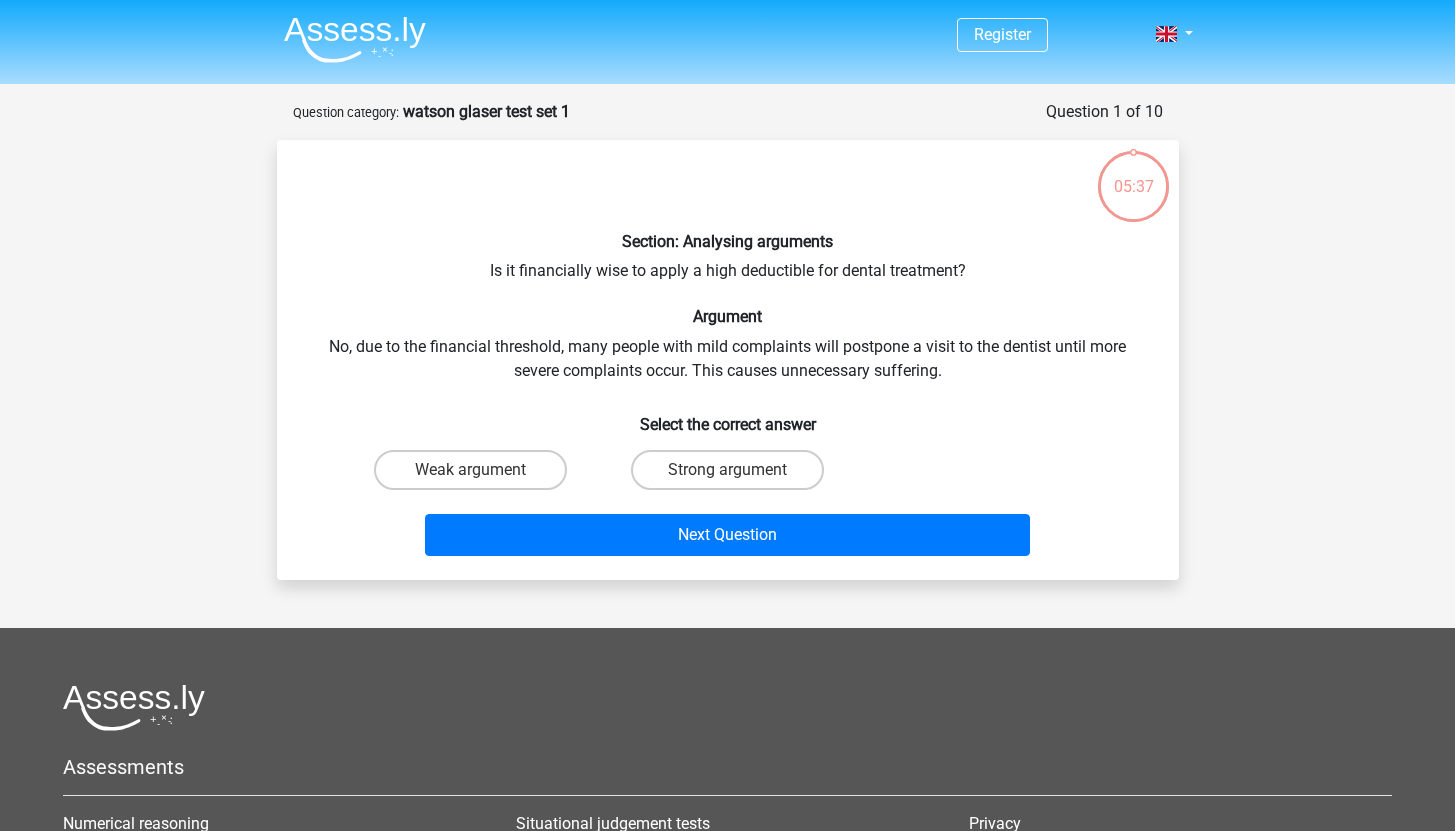 drag, startPoint x: 858, startPoint y: 471, endPoint x: 300, endPoint y: 469, distance: 558.0036 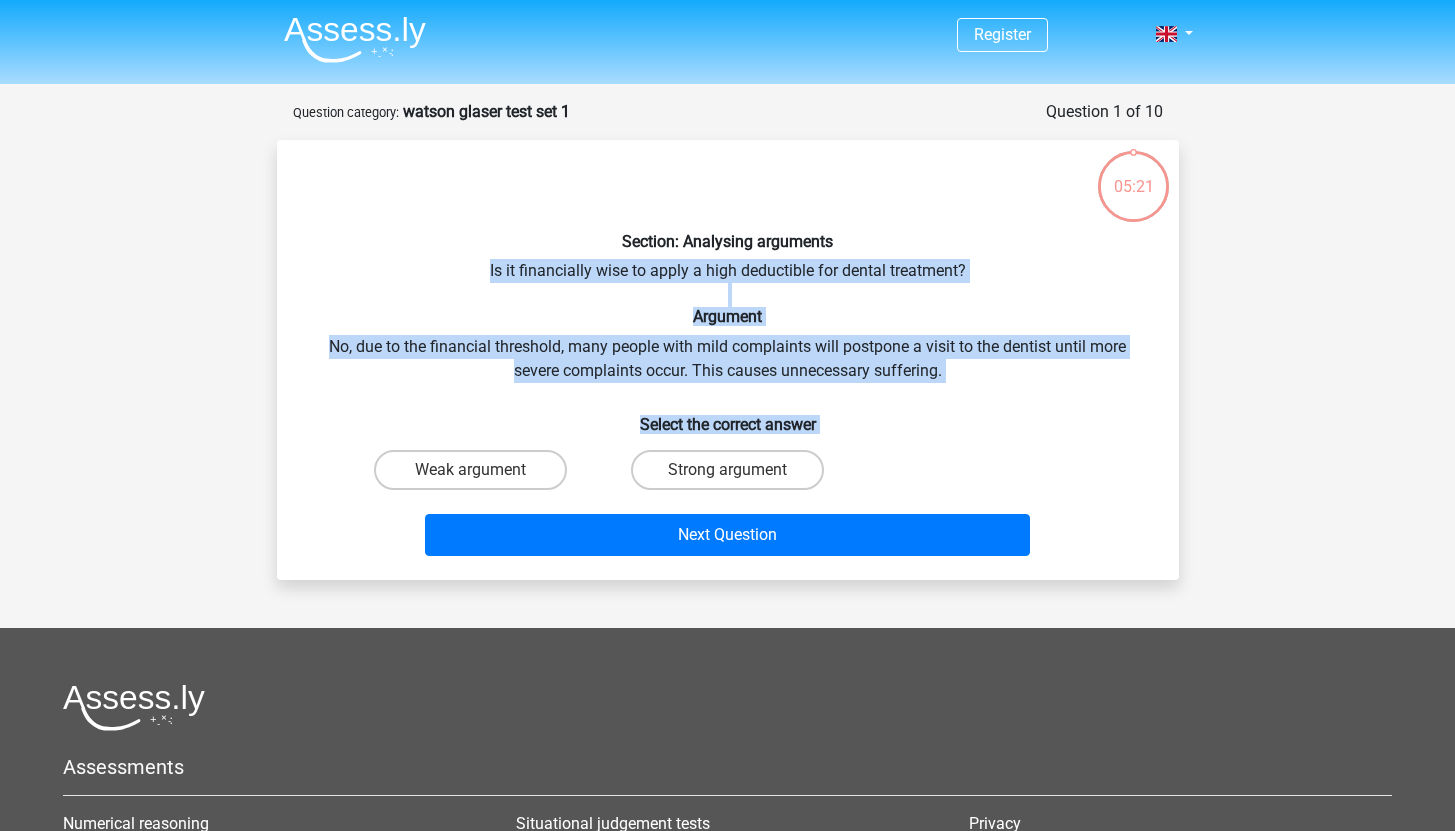 drag, startPoint x: 824, startPoint y: 476, endPoint x: 419, endPoint y: 275, distance: 452.13495 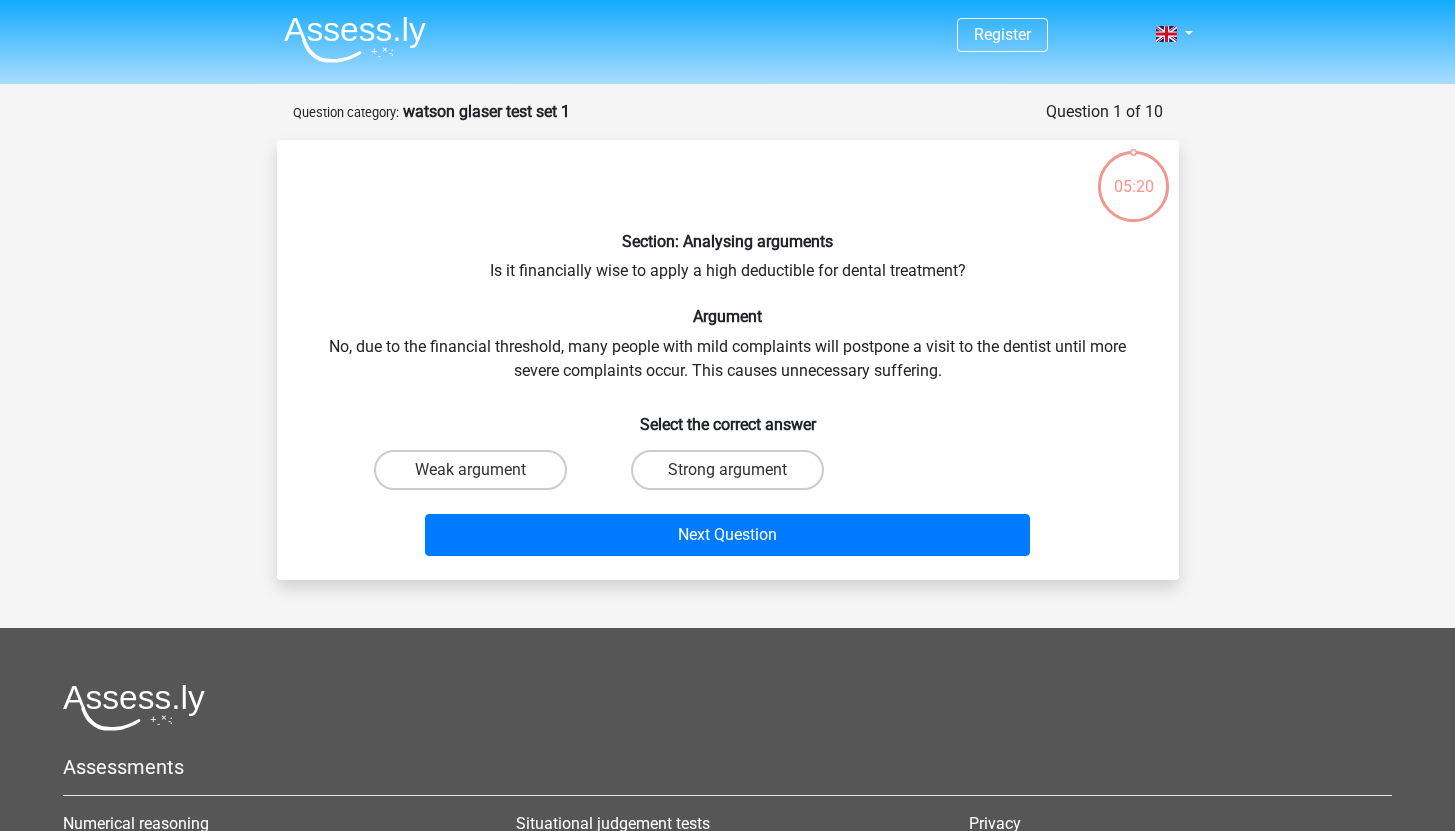 click on "Section: Analysing arguments Is it financially wise to apply a high deductible for dental treatment? Argument No, due to the financial threshold, many people with mild complaints will postpone a visit to the dentist until more severe complaints occur. This causes unnecessary suffering.
Select the correct answer
Weak argument
Strong argument" at bounding box center [728, 360] 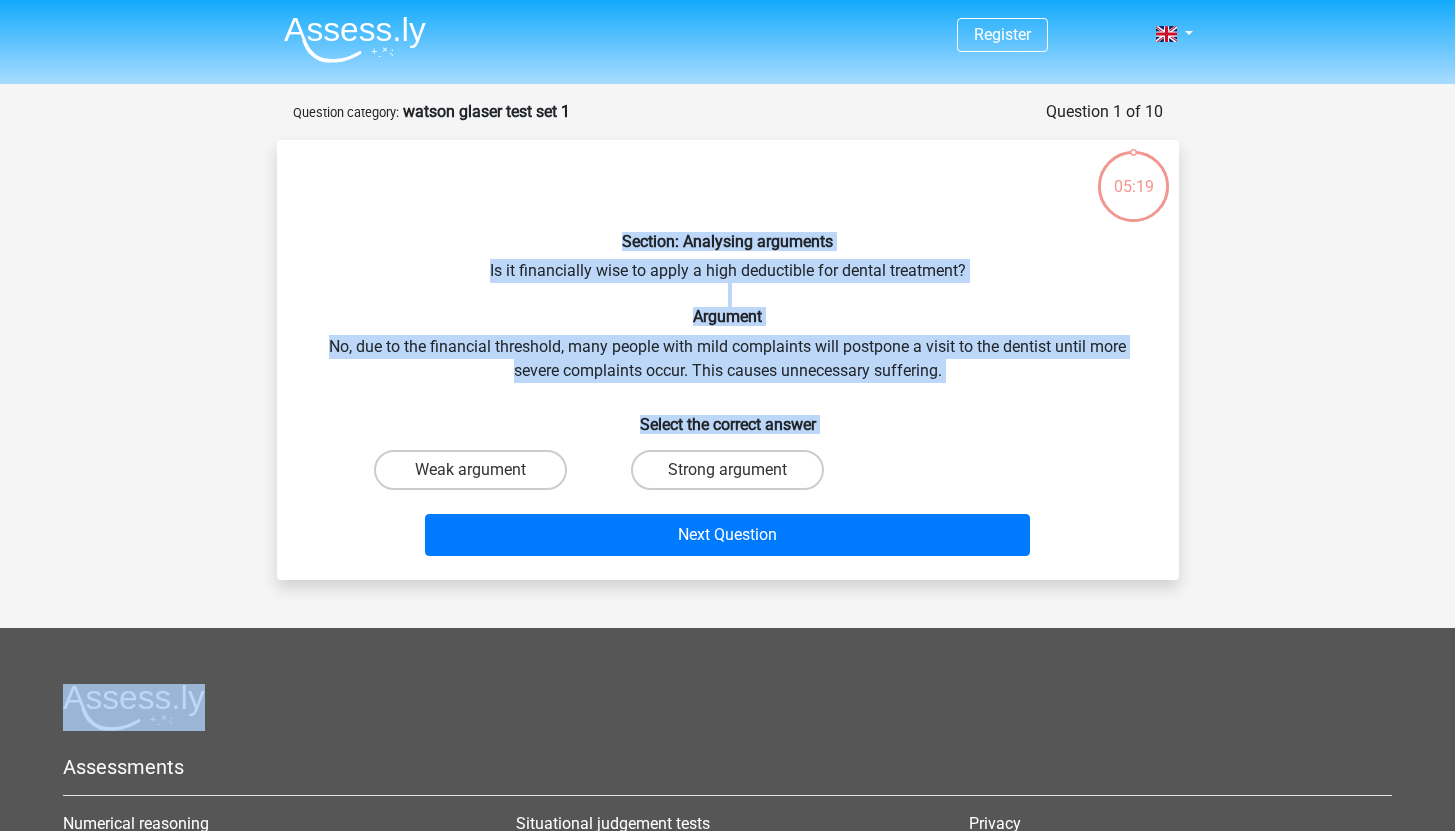 drag, startPoint x: 536, startPoint y: 222, endPoint x: 876, endPoint y: 565, distance: 482.9586 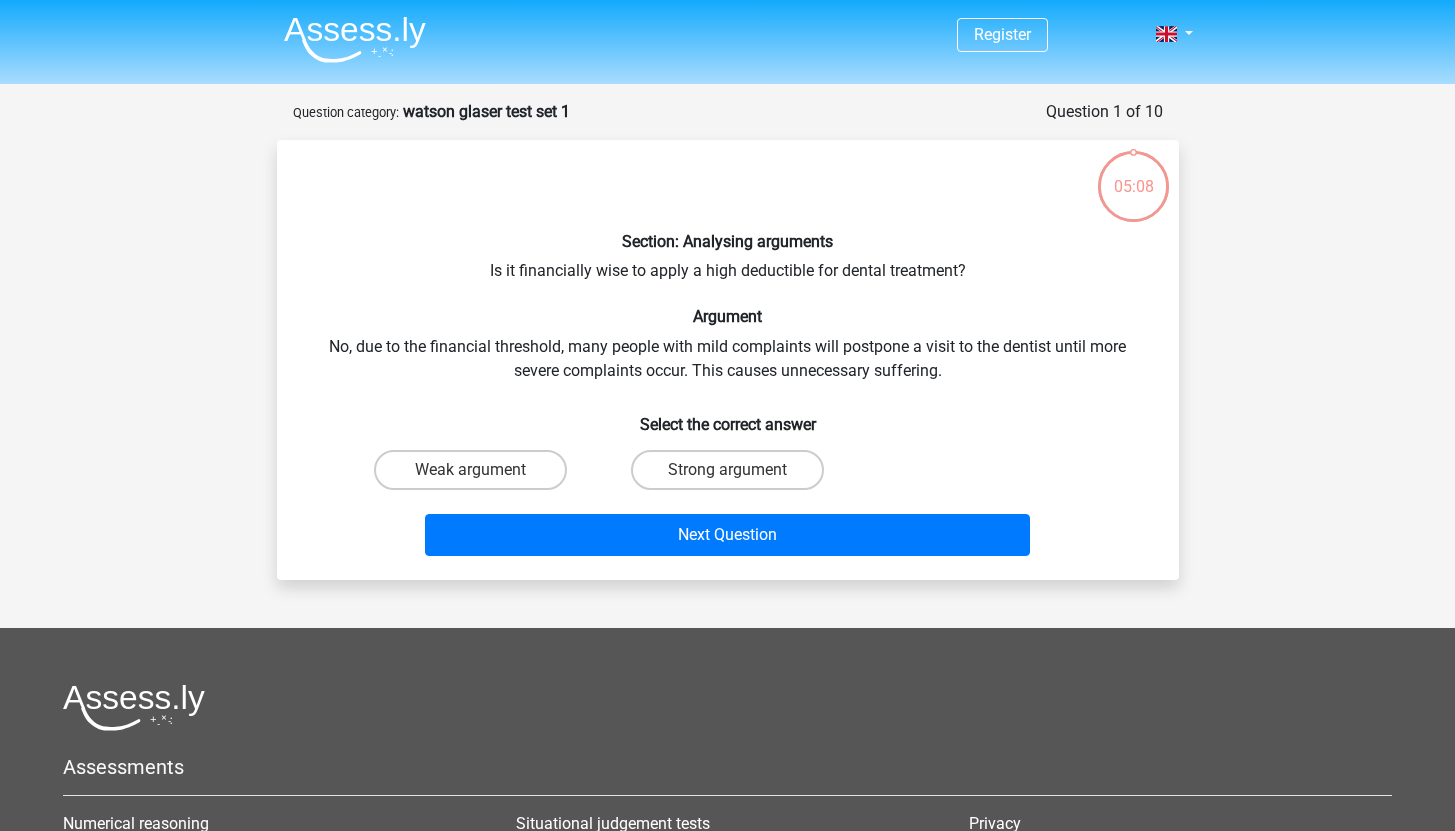 click on "Strong argument" at bounding box center (727, 470) 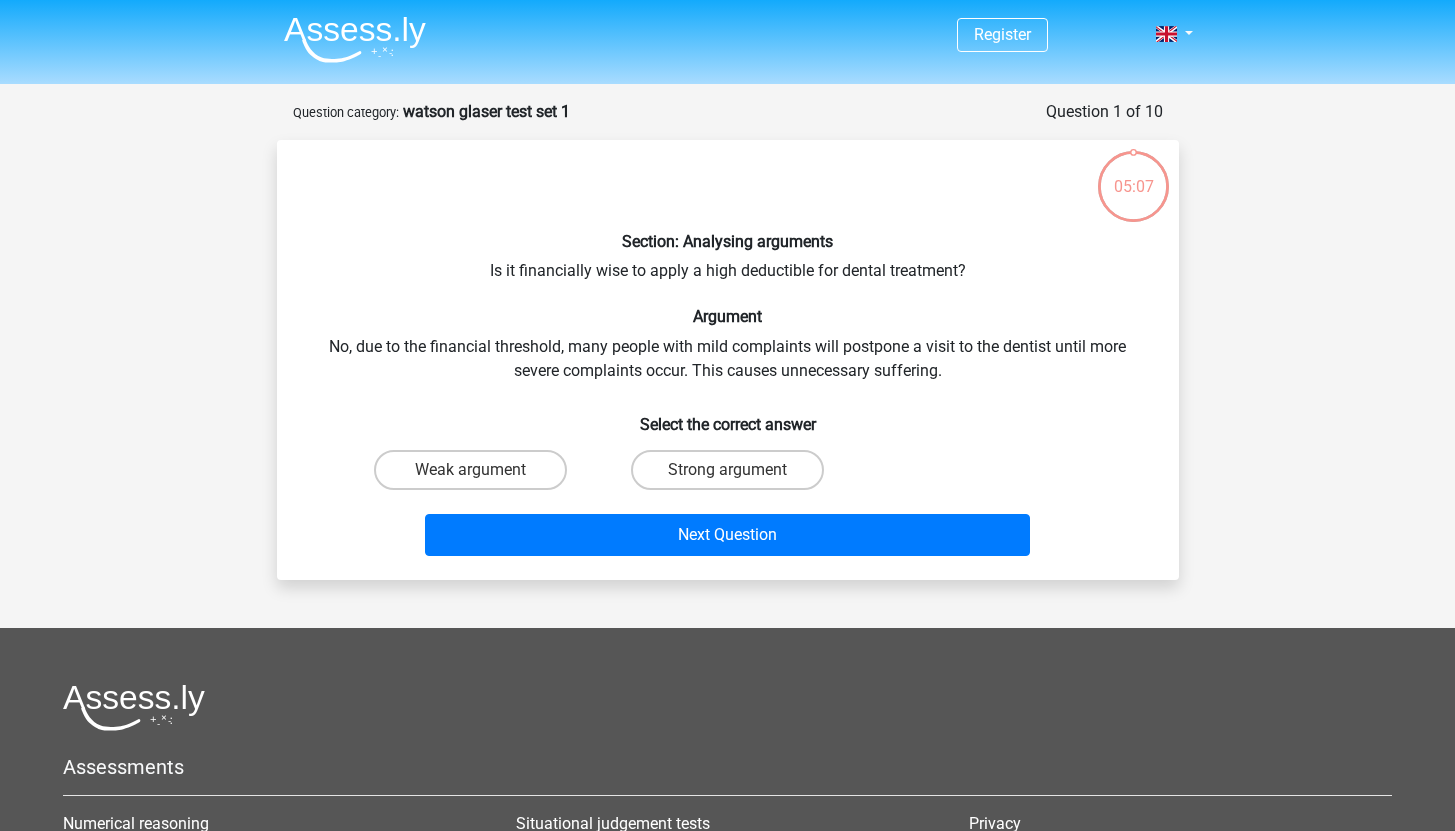 drag, startPoint x: 723, startPoint y: 477, endPoint x: 723, endPoint y: 490, distance: 13 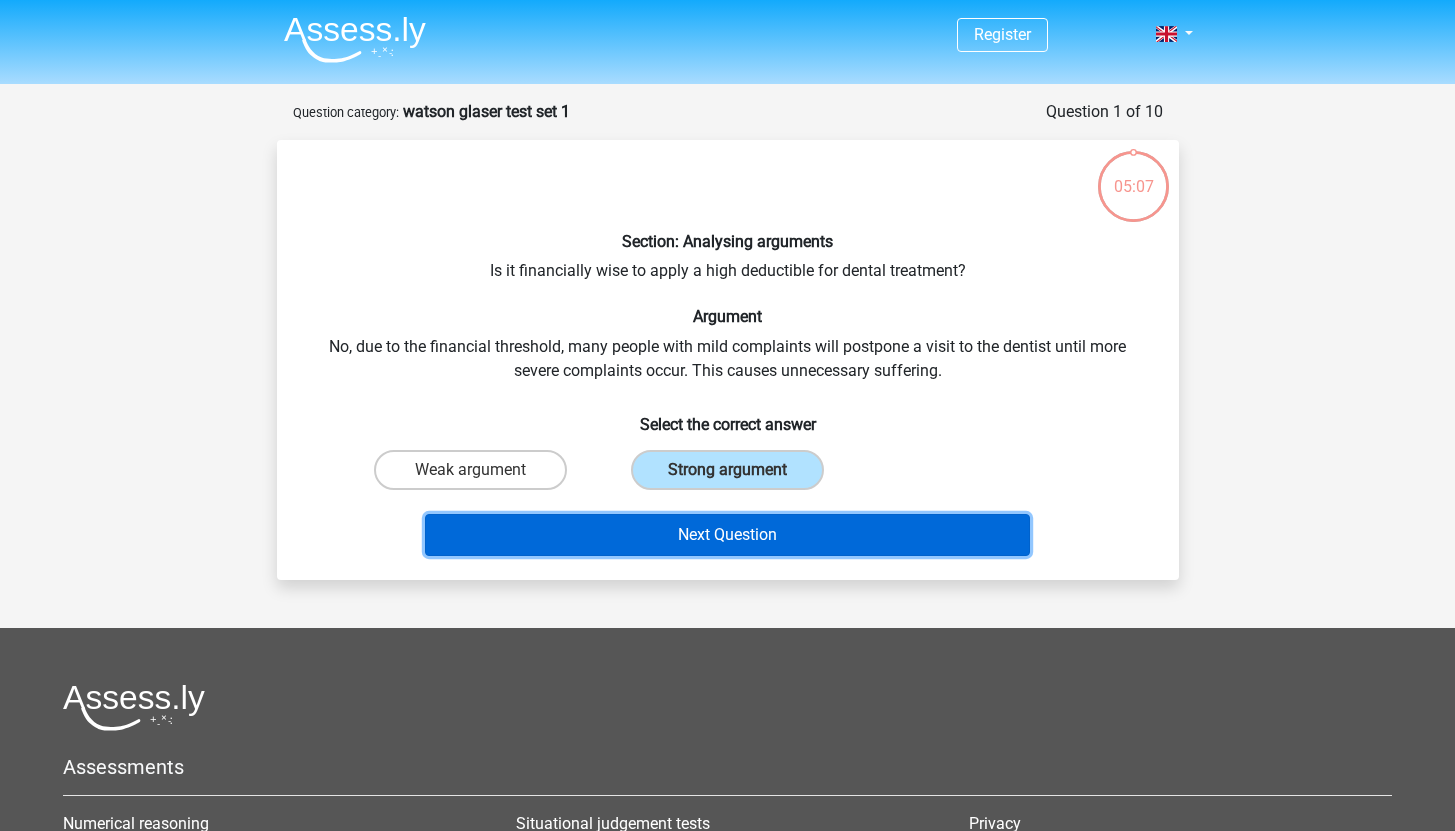 click on "Next Question" at bounding box center (727, 535) 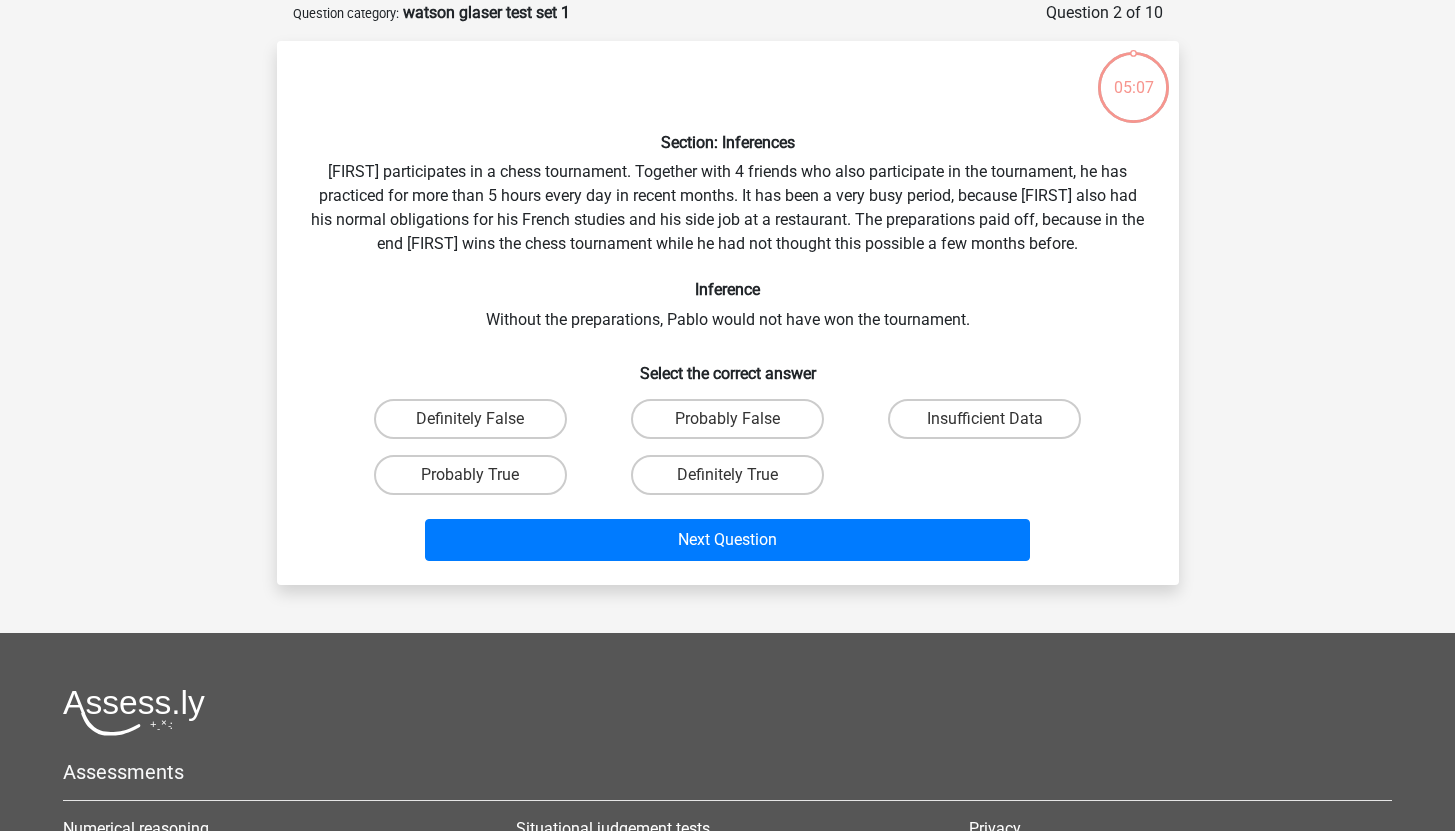 scroll, scrollTop: 100, scrollLeft: 0, axis: vertical 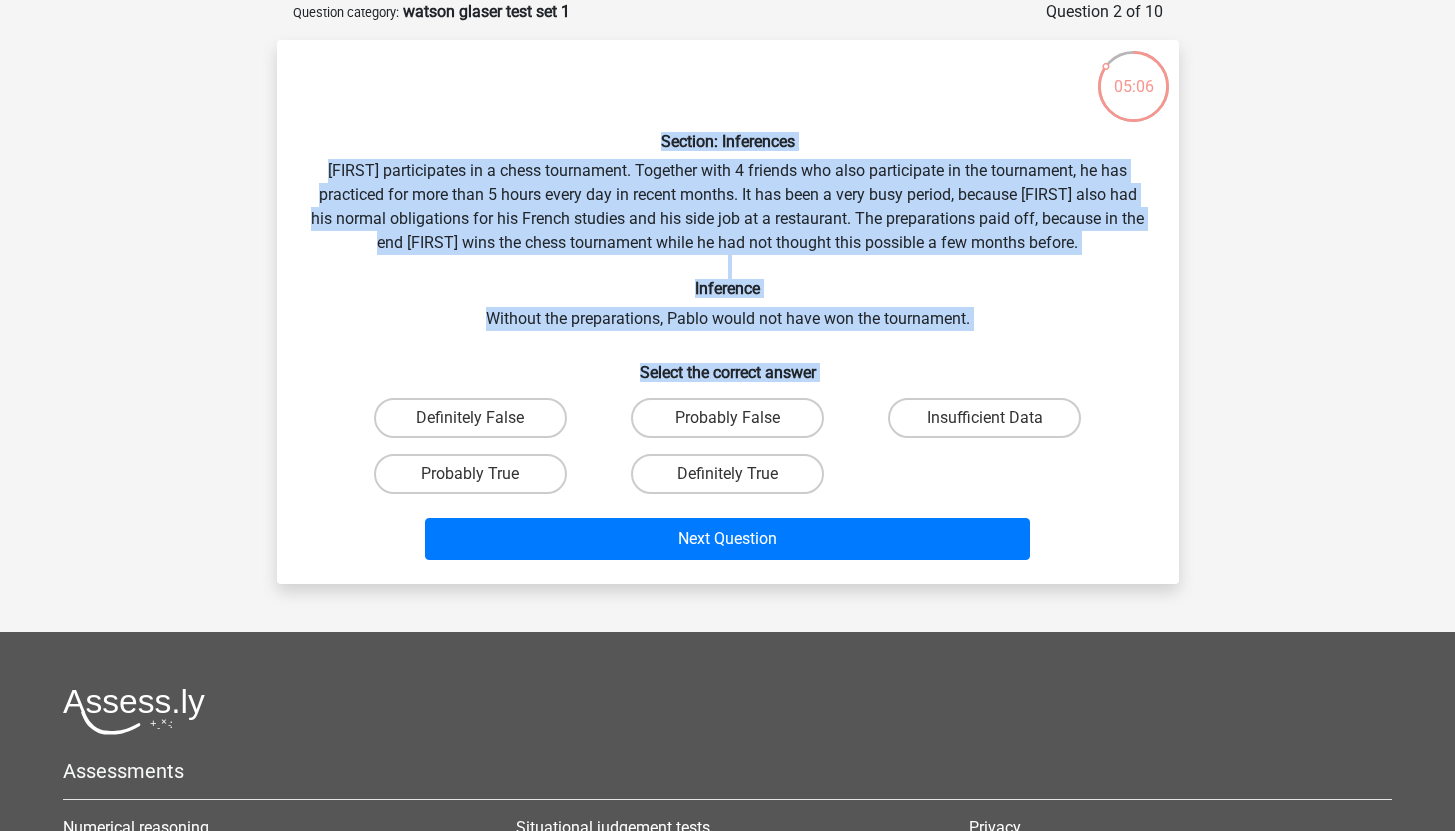drag, startPoint x: 590, startPoint y: 131, endPoint x: 903, endPoint y: 509, distance: 490.76776 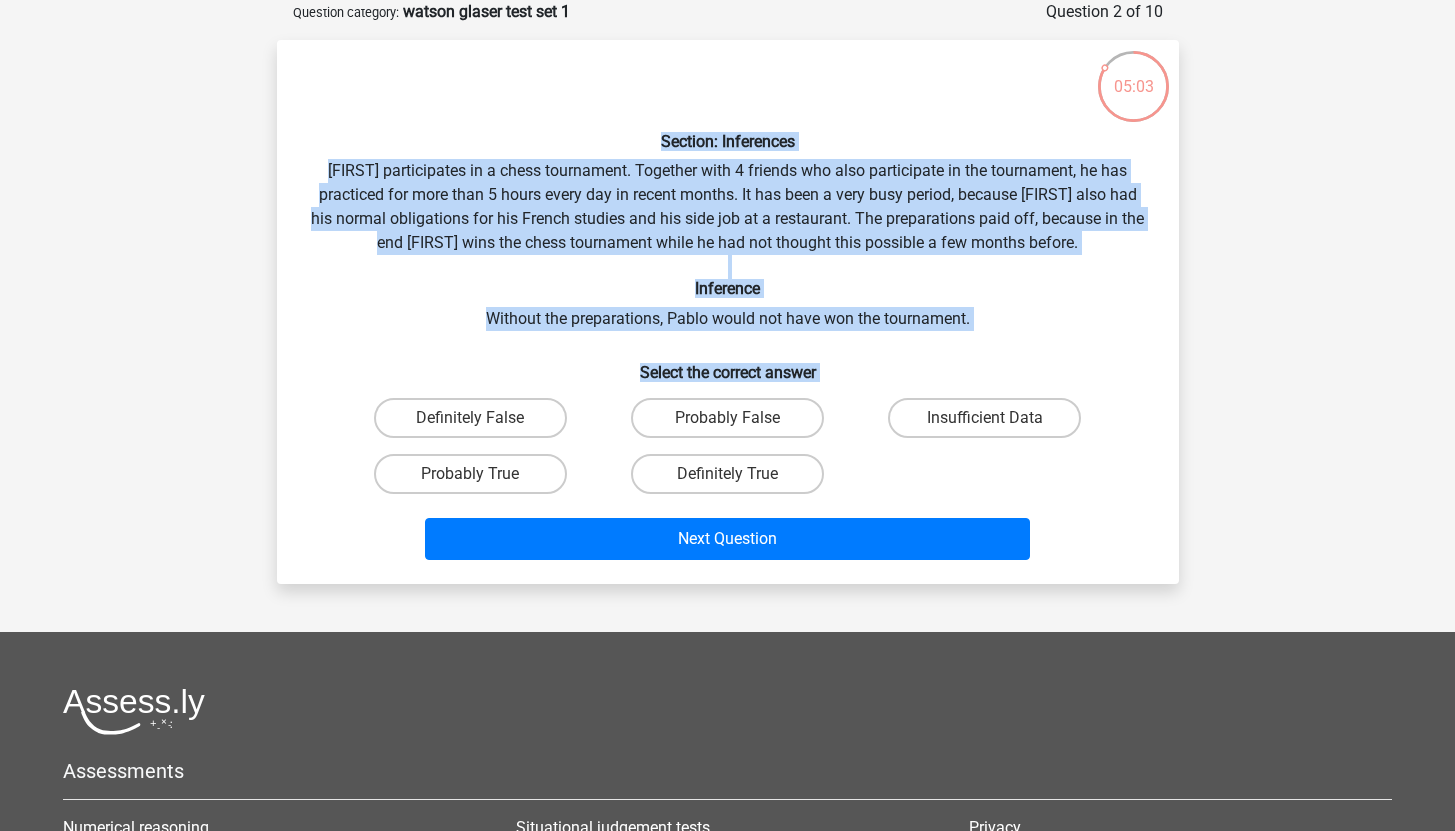 copy on "Section: Inferences Pablo participates in a chess tournament. Together with 4 friends who also participate in the tournament, he has practiced for more than 5 hours every day in recent months. It has been a very busy period, because Pablo also had his normal obligations for his French studies and his side job at a restaurant. The preparations paid off, because in the end Pablo wins the chess tournament while he had not thought this possible a few months before. Inference Without the preparations, Pablo would not have won the tournament.
Select the correct answer
Definitely False
Probably False
Insufficient Data
Probably True
Definitely True
Next Question" 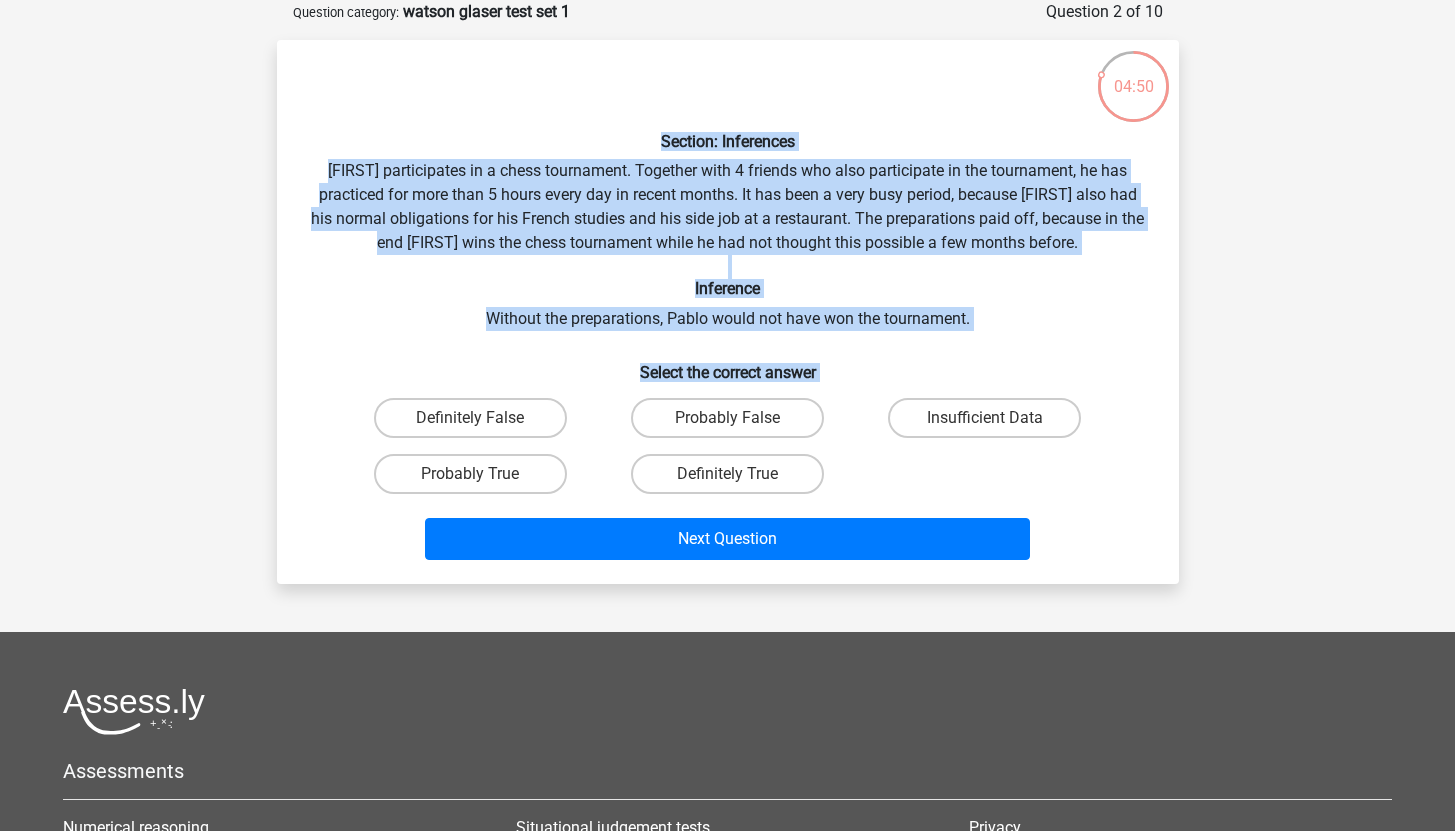 click on "Inference" at bounding box center [728, 288] 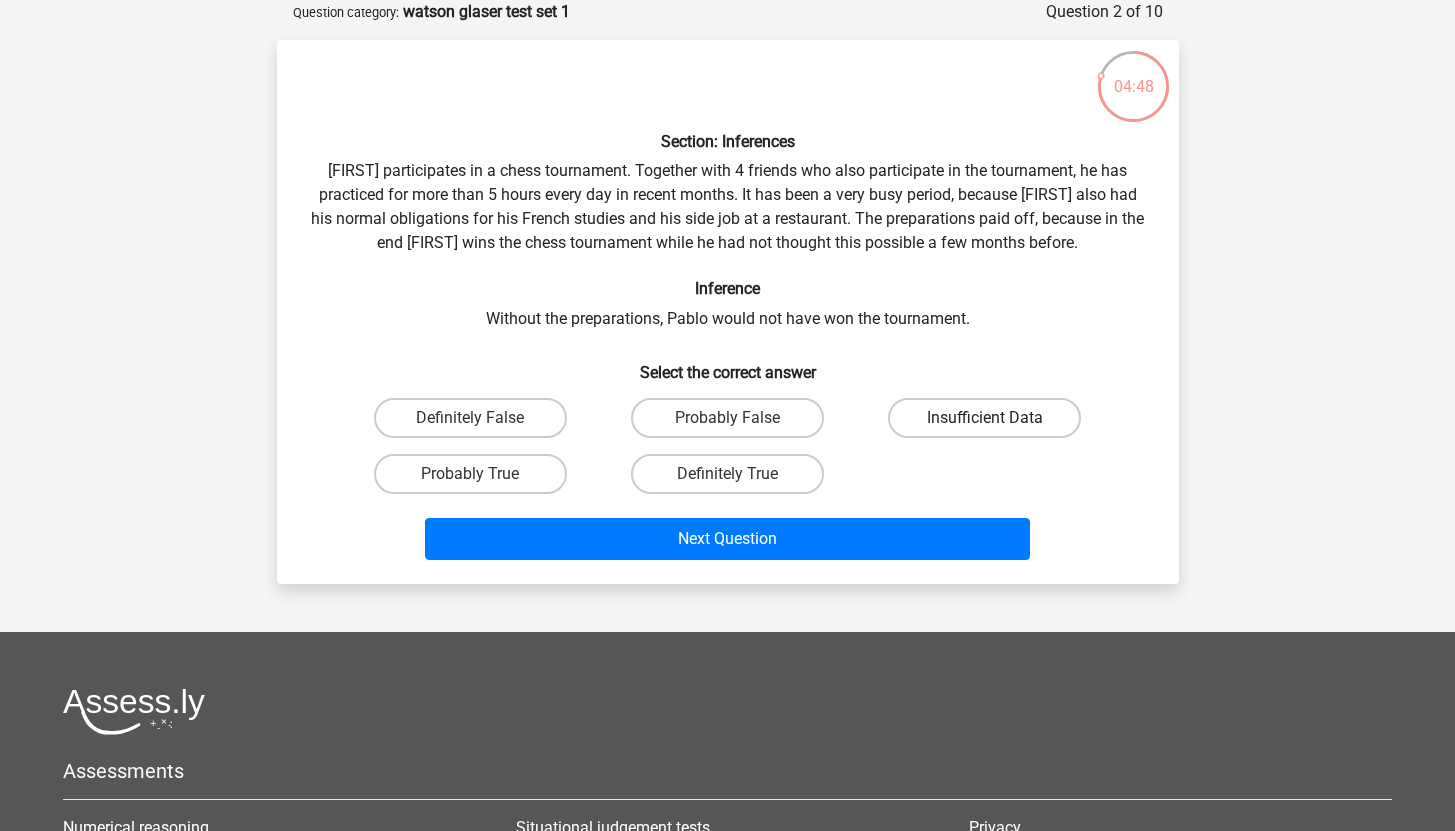click on "Insufficient Data" at bounding box center (984, 418) 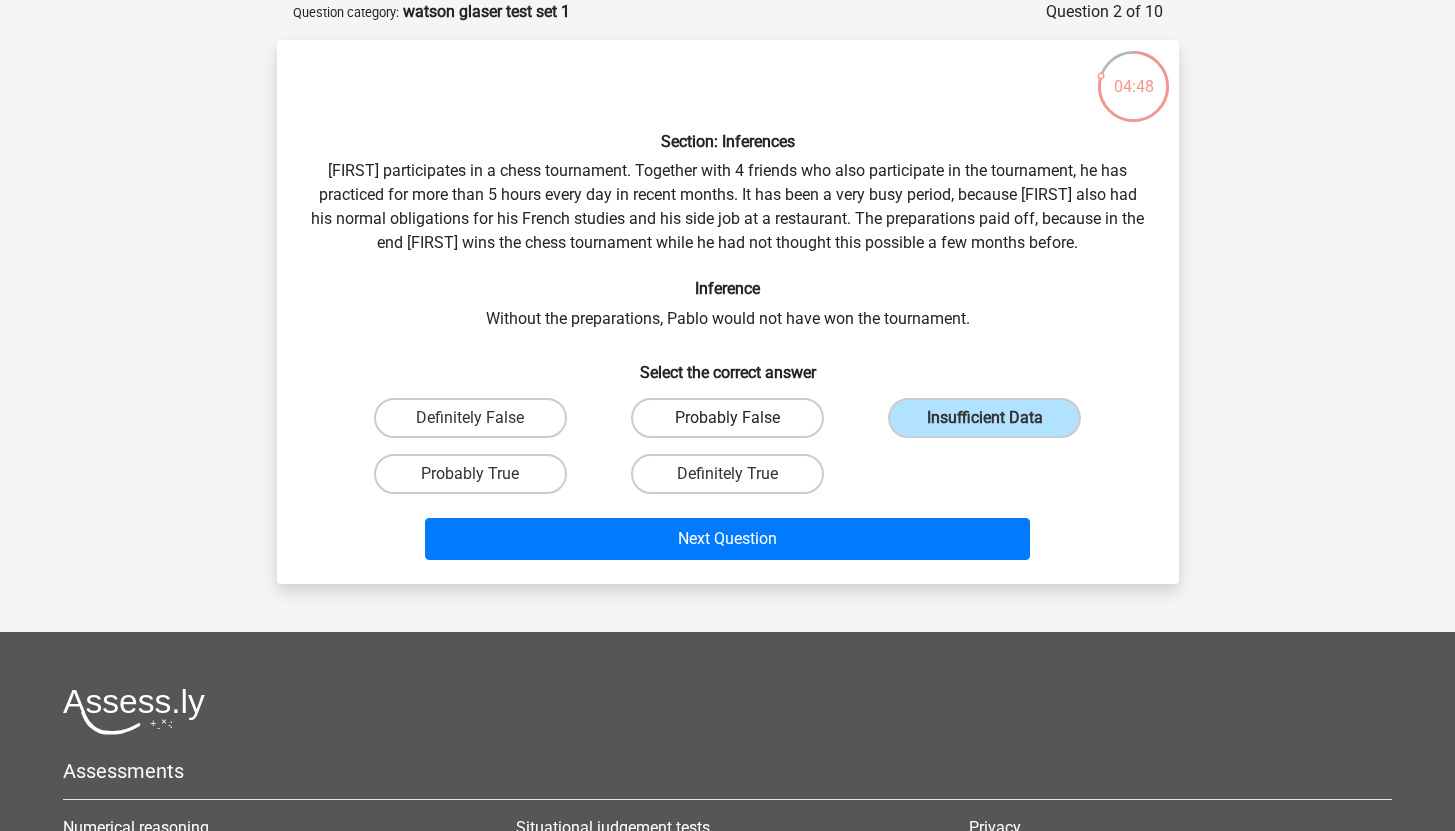 click on "Probably False" at bounding box center (727, 418) 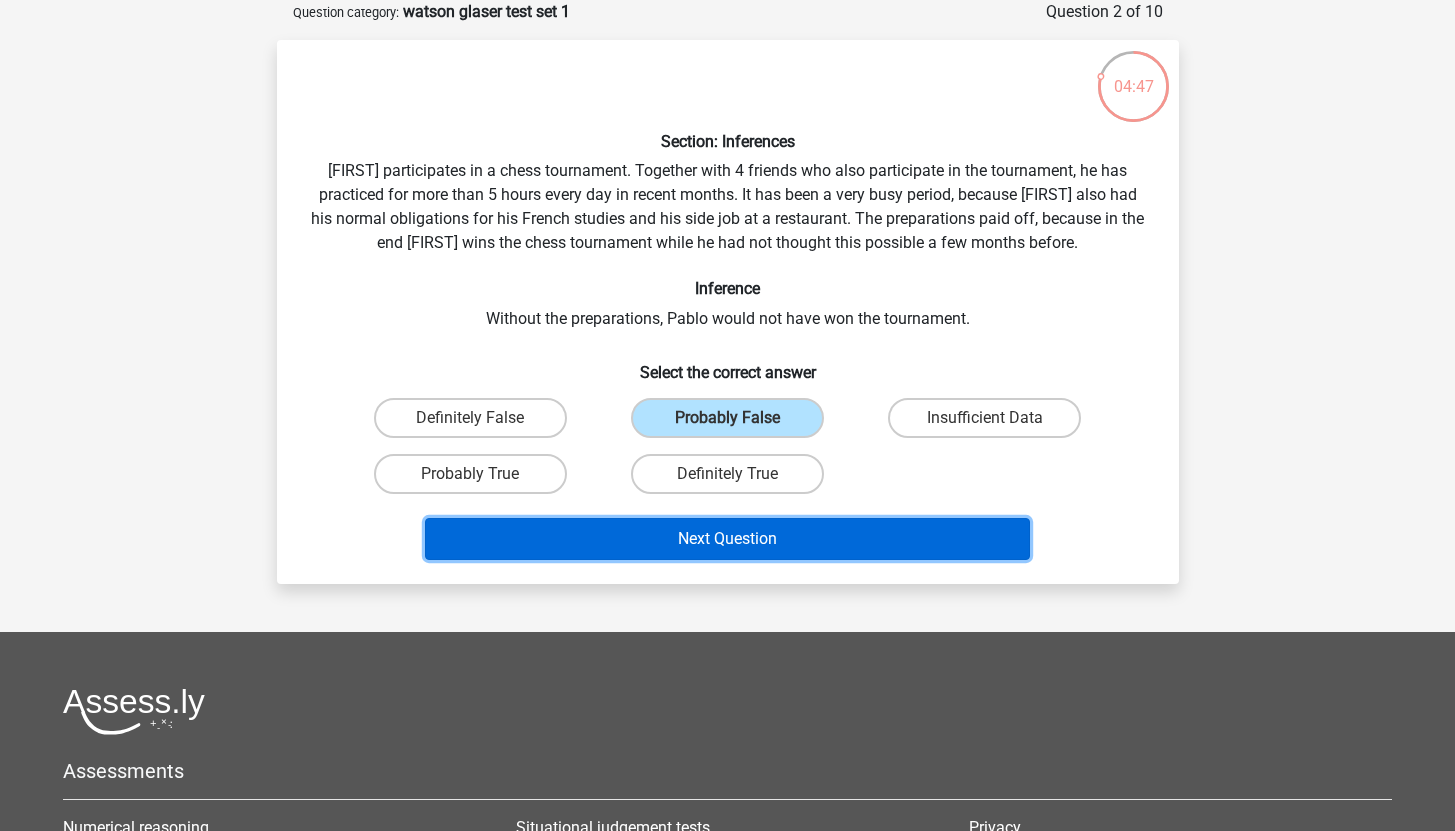 click on "Next Question" at bounding box center (727, 539) 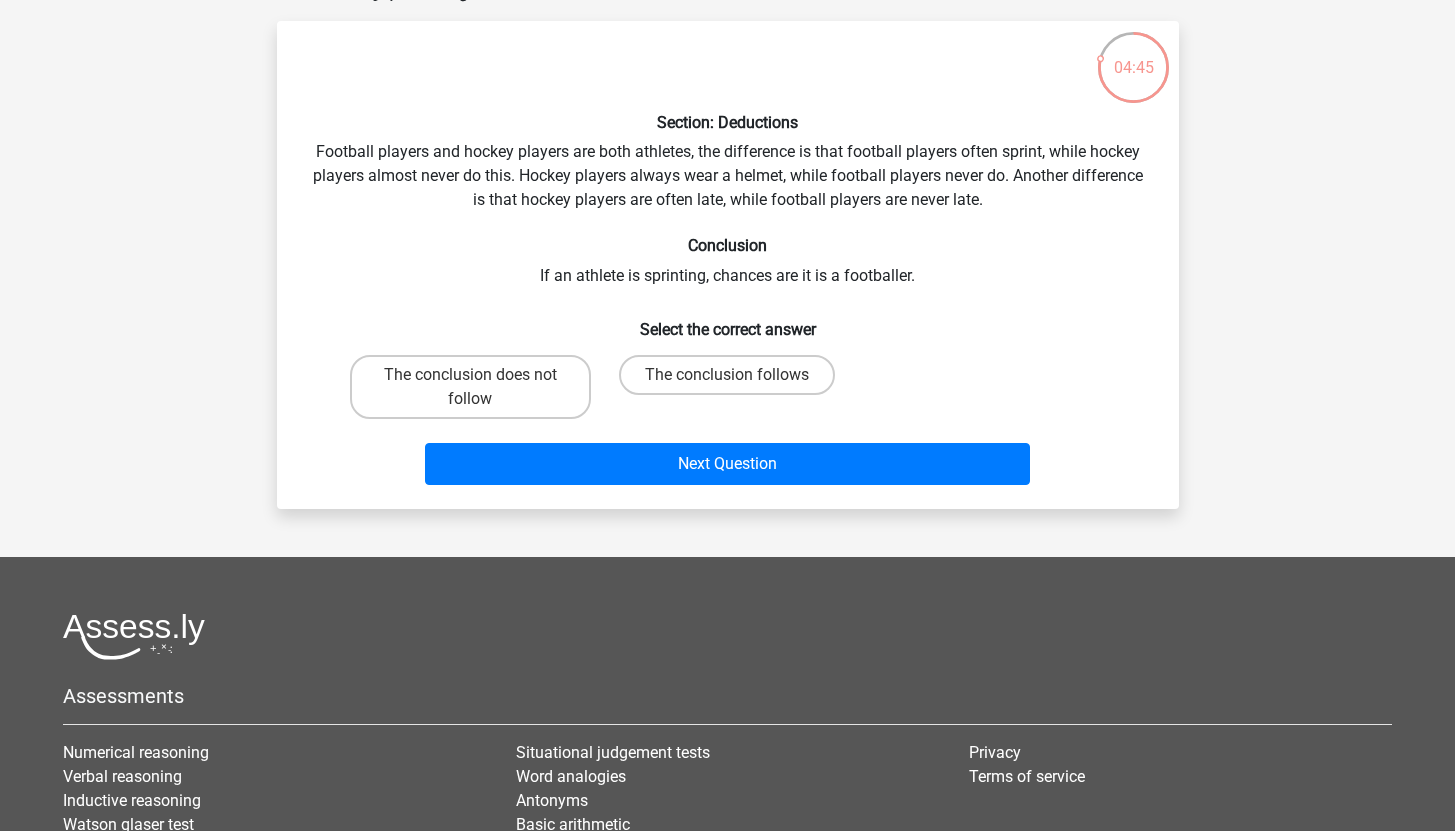 scroll, scrollTop: 0, scrollLeft: 0, axis: both 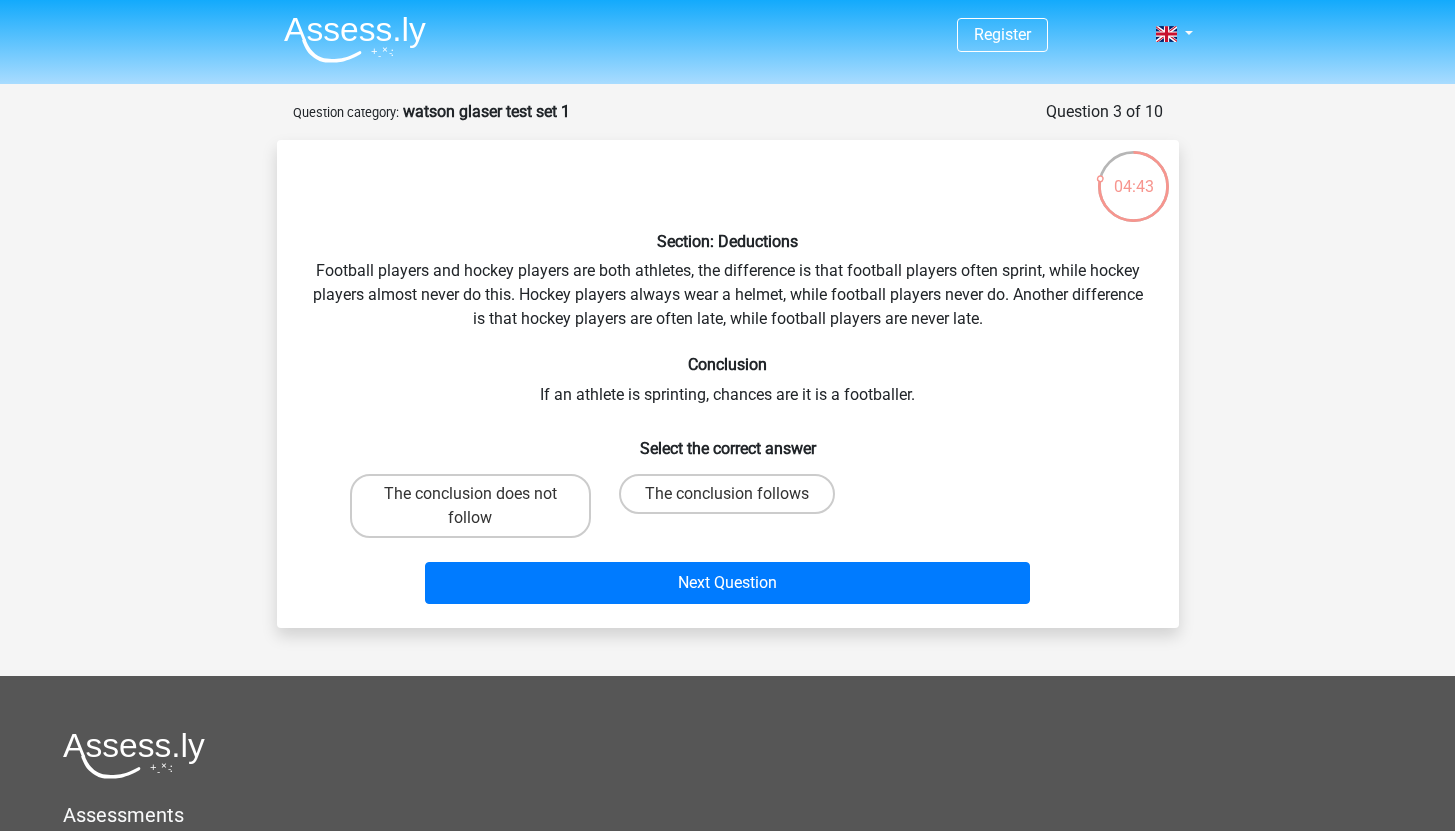 click at bounding box center [355, 39] 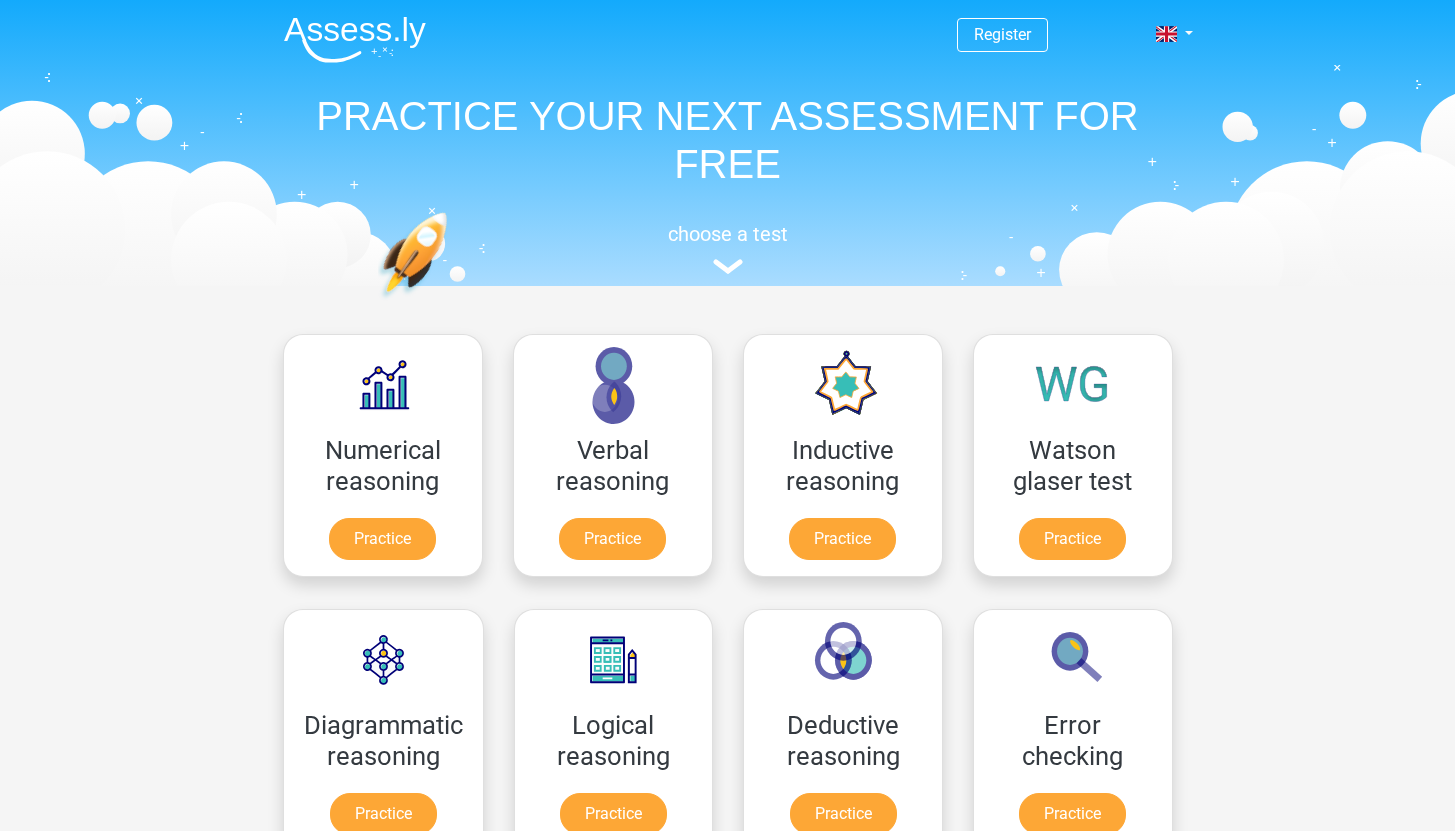 scroll, scrollTop: 0, scrollLeft: 0, axis: both 